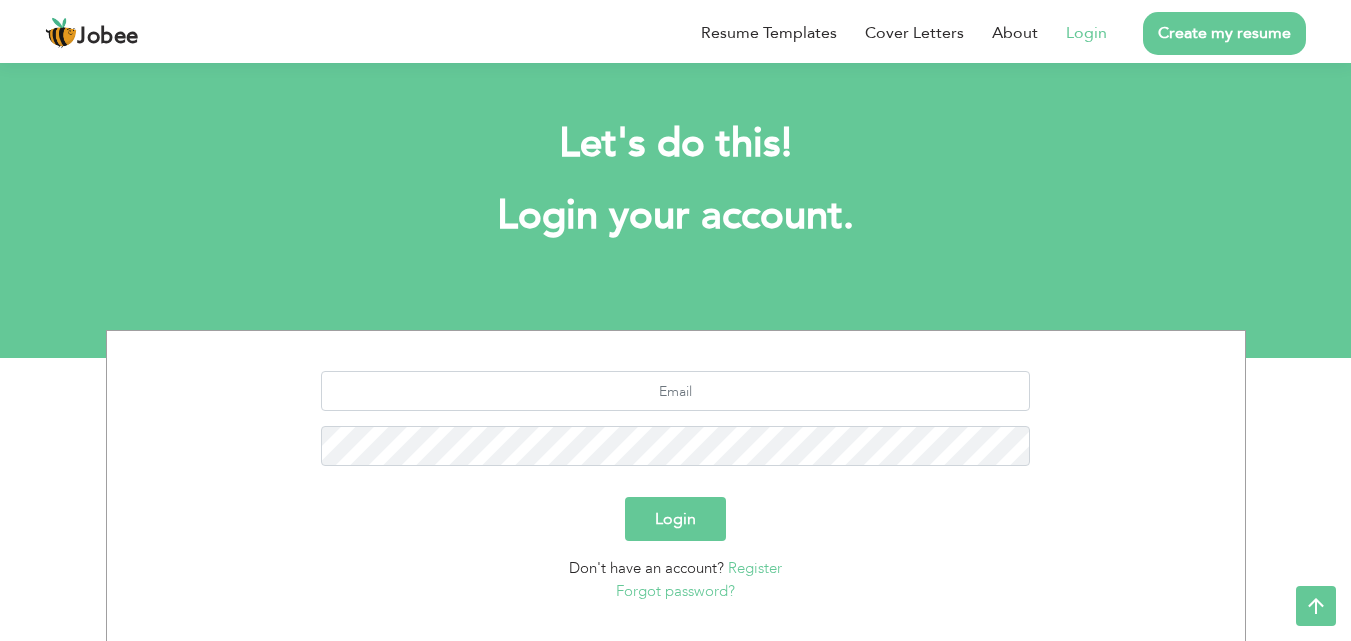scroll, scrollTop: 118, scrollLeft: 0, axis: vertical 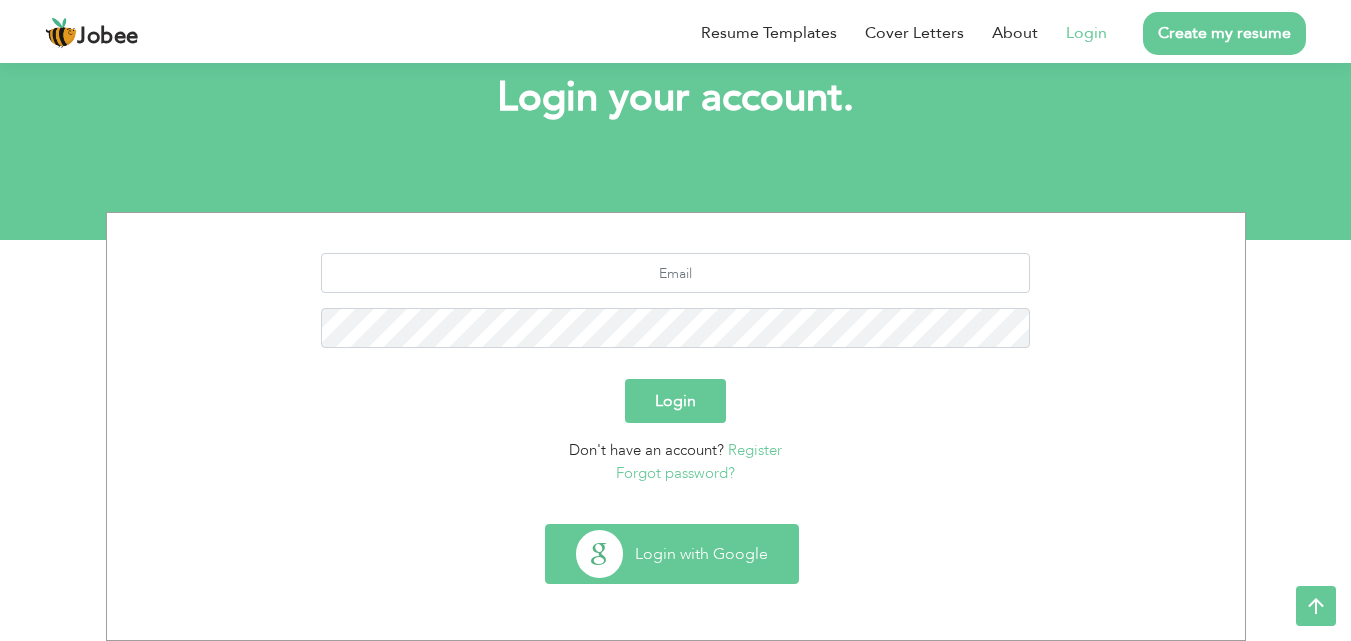 click on "Login with Google" at bounding box center [672, 554] 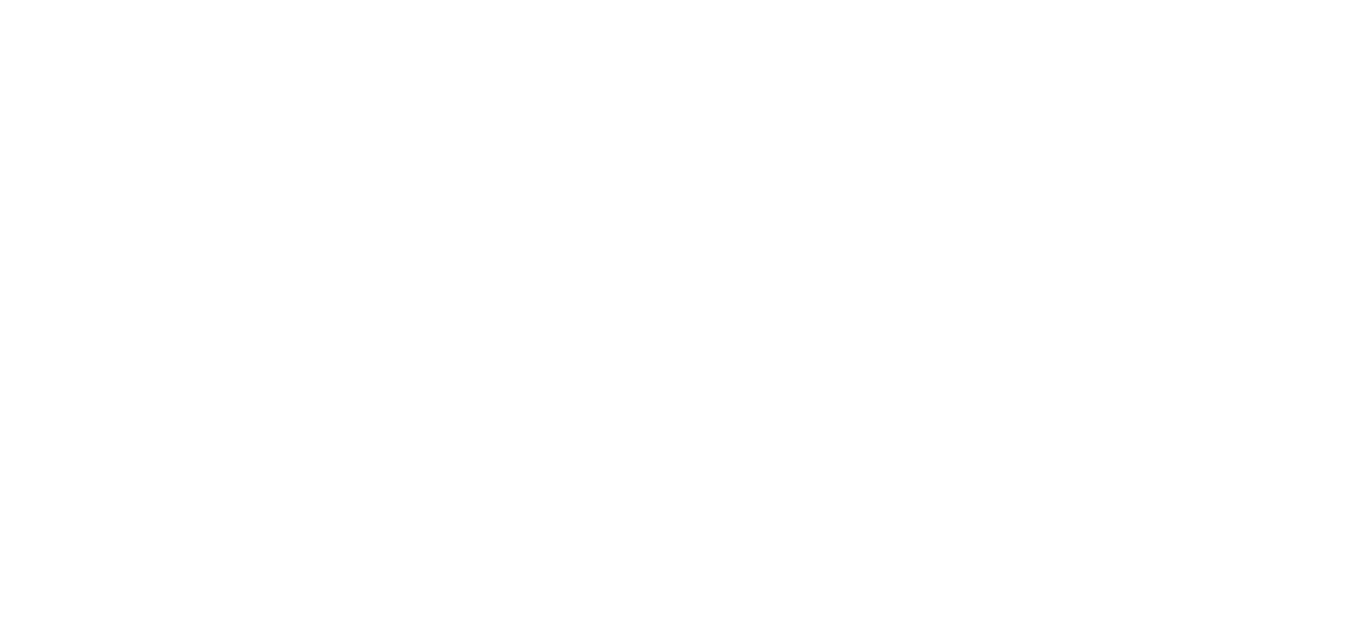 scroll, scrollTop: 0, scrollLeft: 0, axis: both 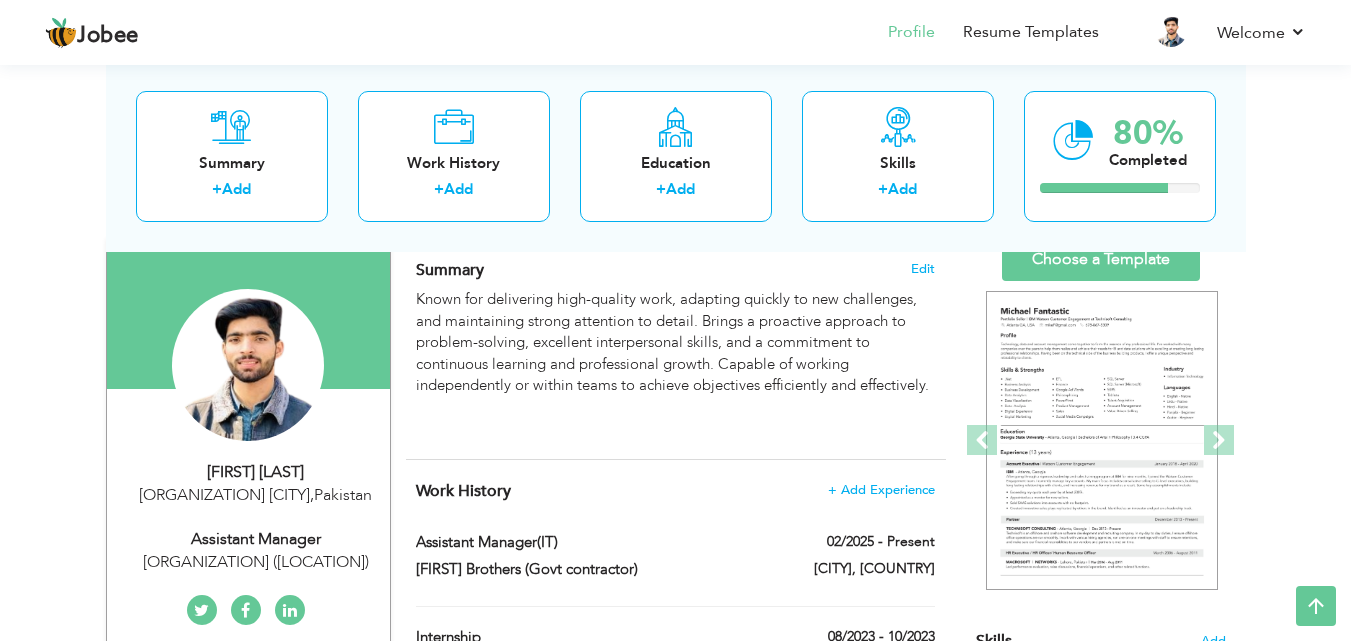drag, startPoint x: 888, startPoint y: 499, endPoint x: 745, endPoint y: 441, distance: 154.31462 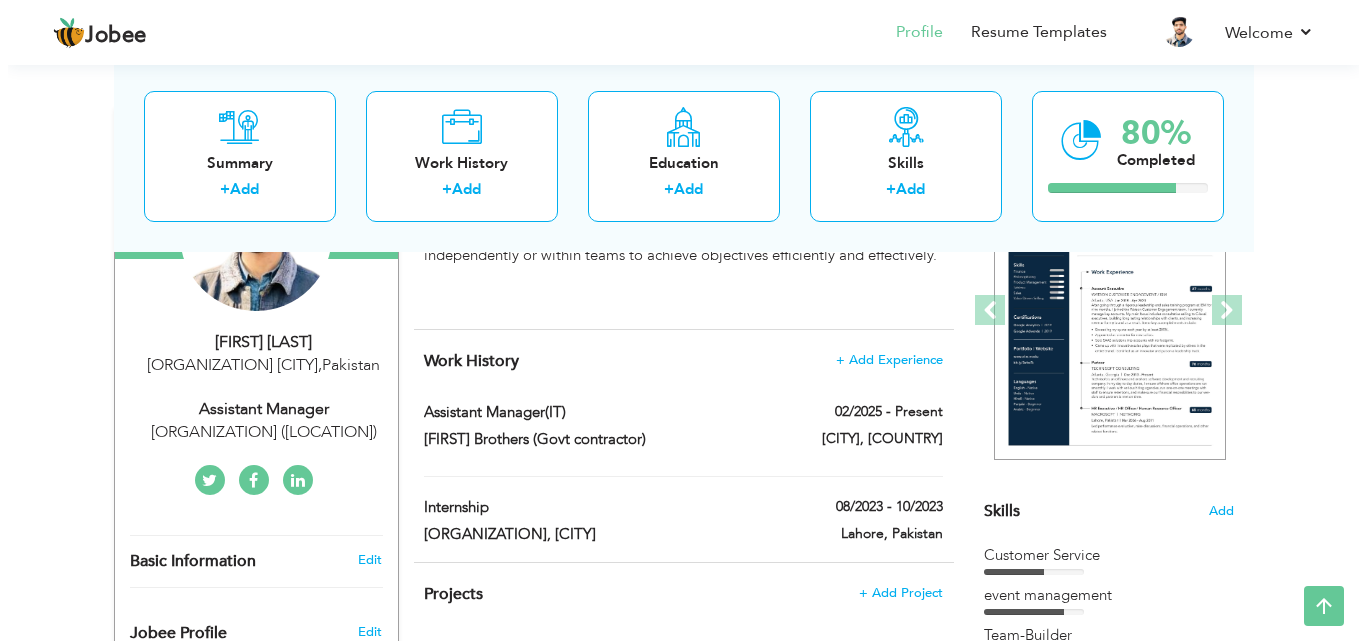 scroll, scrollTop: 279, scrollLeft: 0, axis: vertical 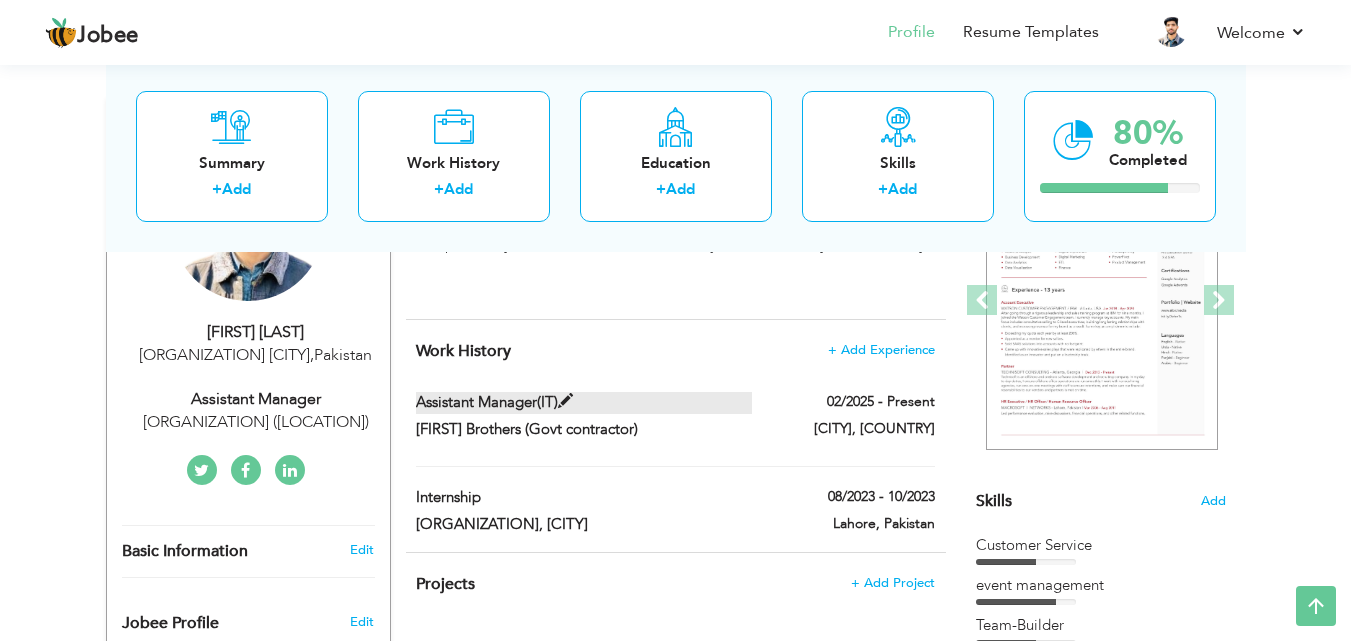 click at bounding box center (565, 401) 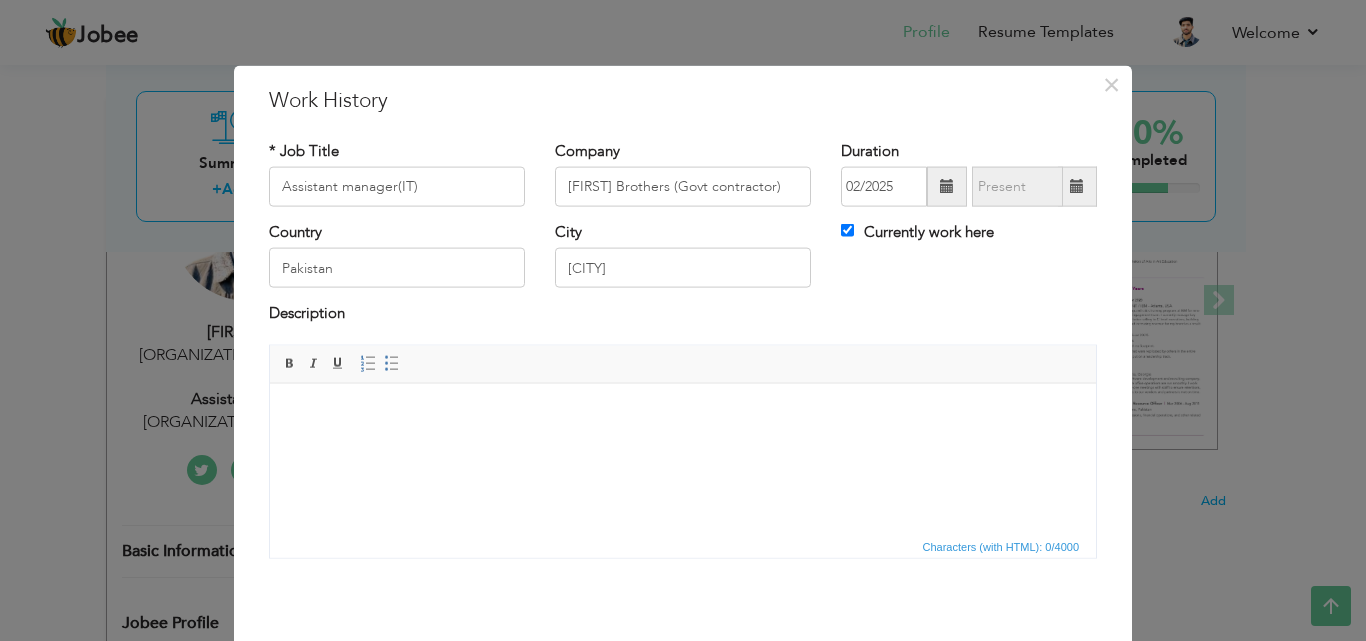 click at bounding box center (683, 413) 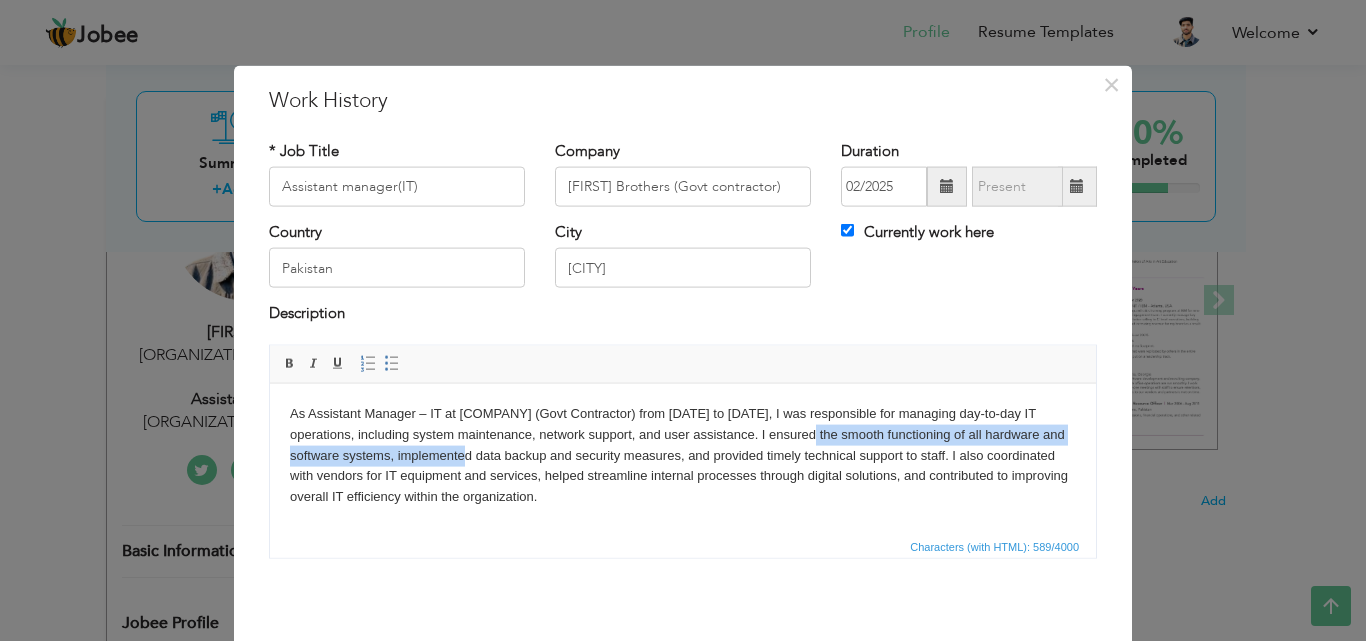 drag, startPoint x: 758, startPoint y: 431, endPoint x: 396, endPoint y: 448, distance: 362.39896 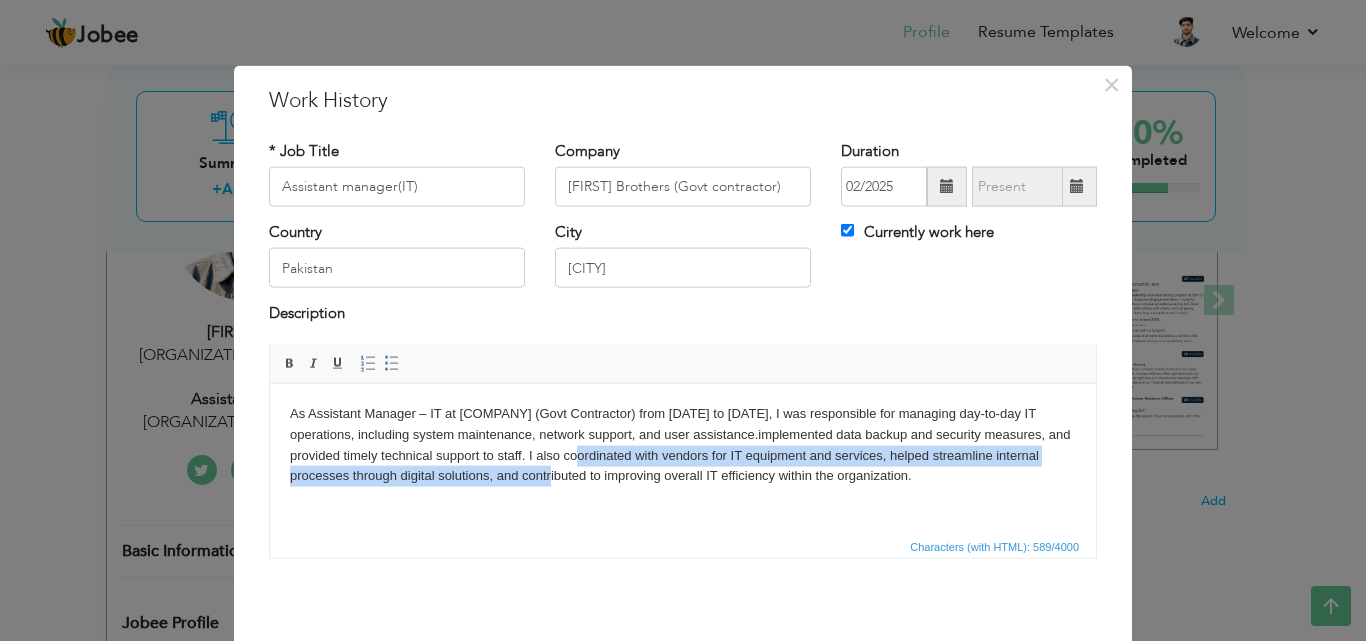 drag, startPoint x: 525, startPoint y: 450, endPoint x: 493, endPoint y: 476, distance: 41.231056 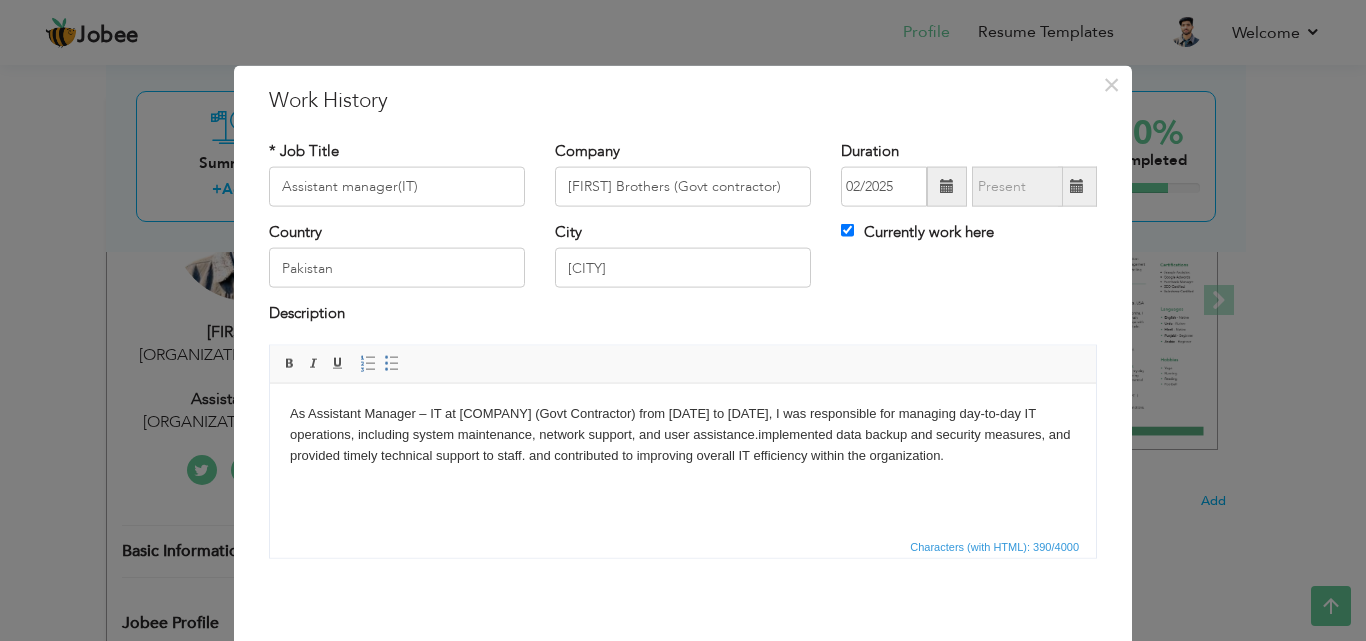 click on "As Assistant Manager – IT at Yasin Brothers (Govt Contractor) from February to July 2025, I was responsible for managing day-to-day IT operations, including system maintenance, network support, and user assistance.implemented data backup and security measures, and provided timely technical support to staff. and contributed to improving overall IT efficiency within the organization." at bounding box center [683, 434] 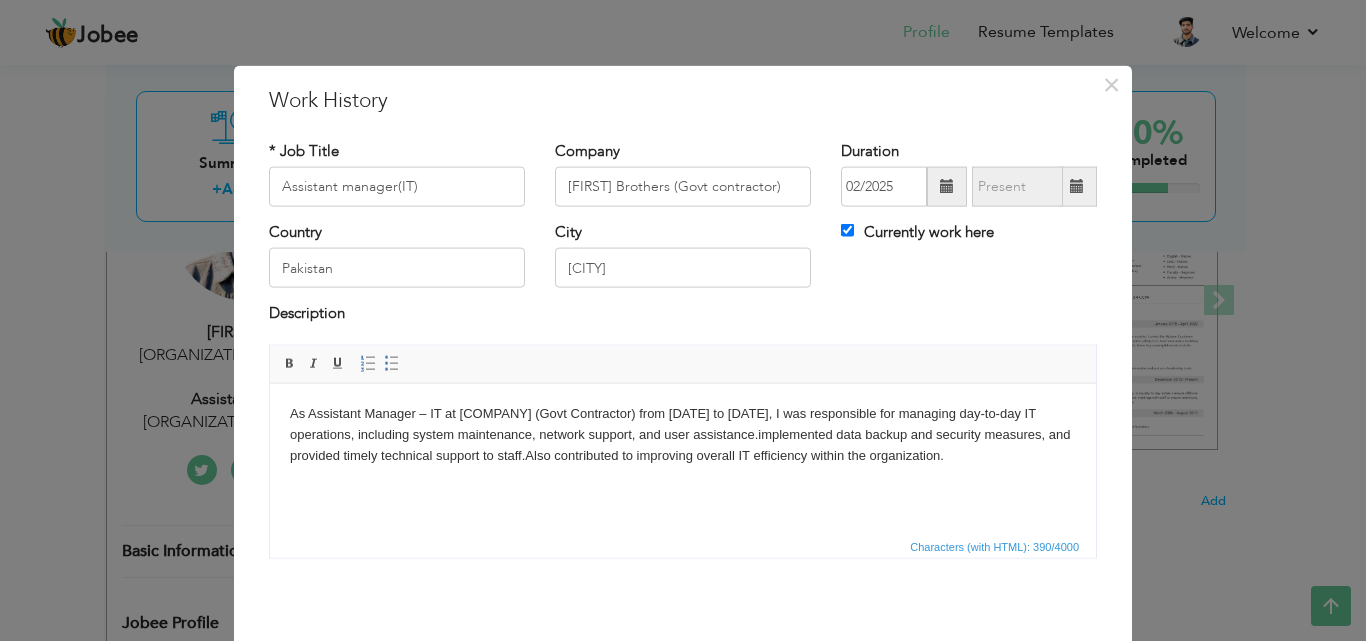 click on "As Assistant Manager – IT at Yasin Brothers (Govt Contractor) from February to July 2025, I was responsible for managing day-to-day IT operations, including system maintenance, network support, and user assistance.implemented data backup and security measures, and provided timely technical support to staff.Also contributed to improving overall IT efficiency within the organization." at bounding box center (683, 434) 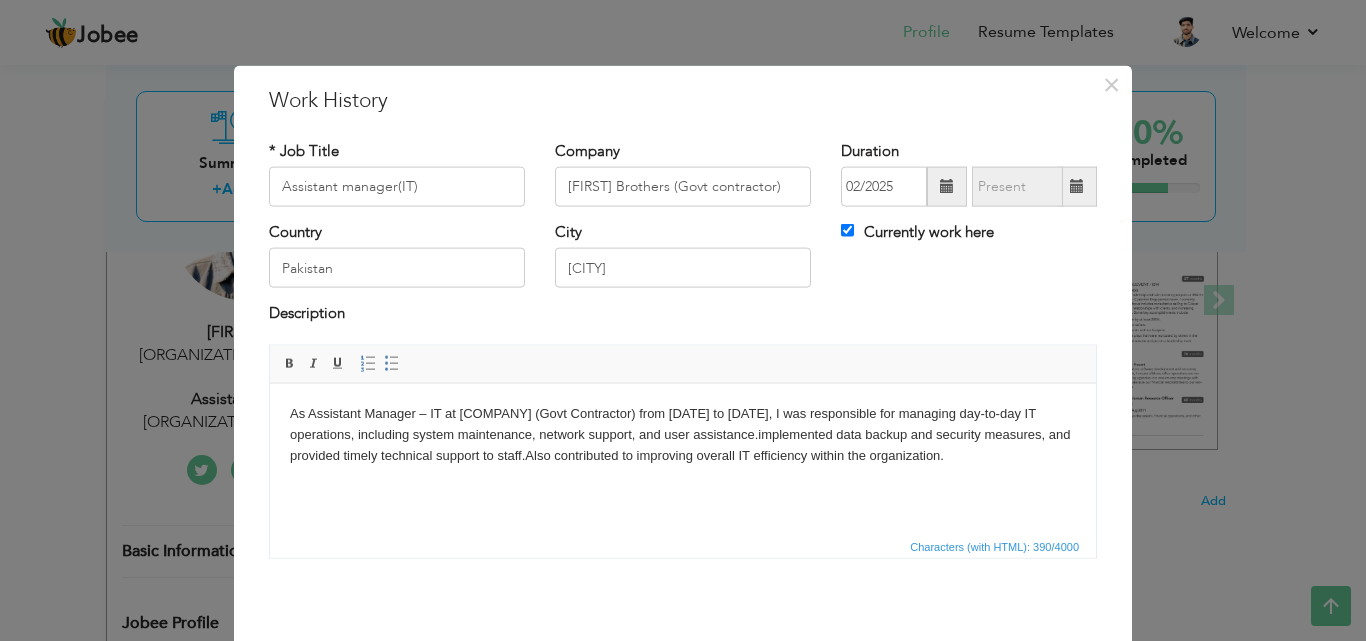 scroll, scrollTop: 79, scrollLeft: 0, axis: vertical 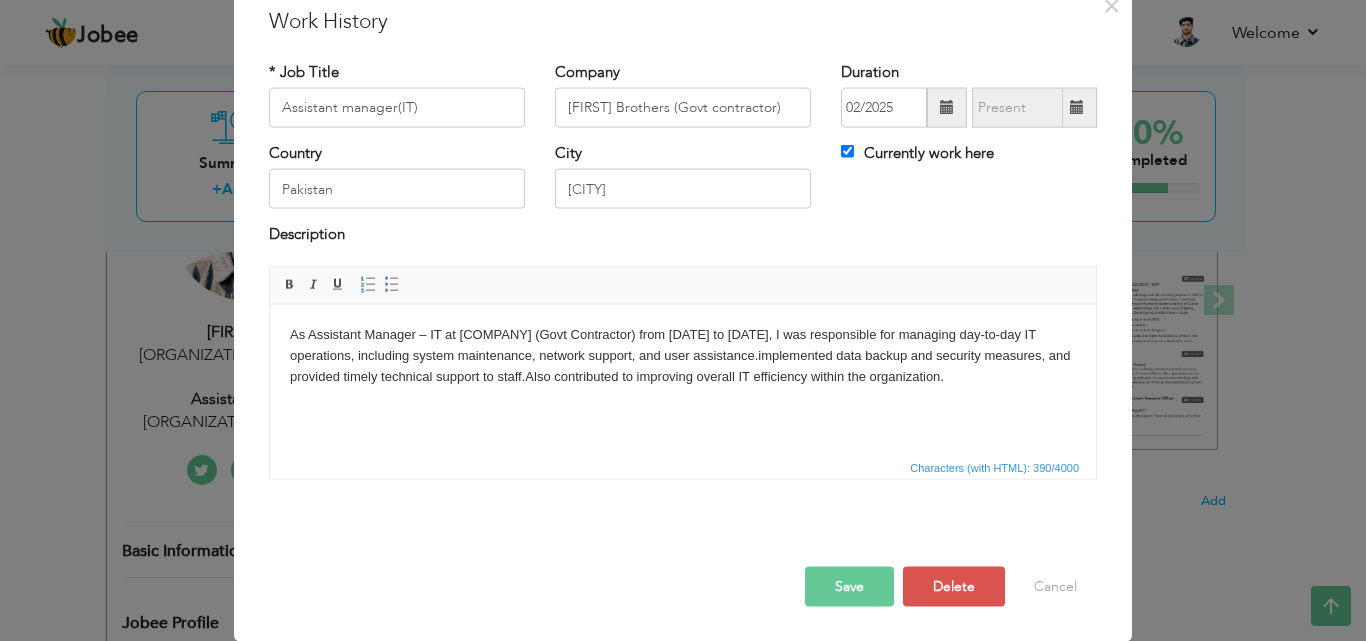 click on "Save" at bounding box center [849, 586] 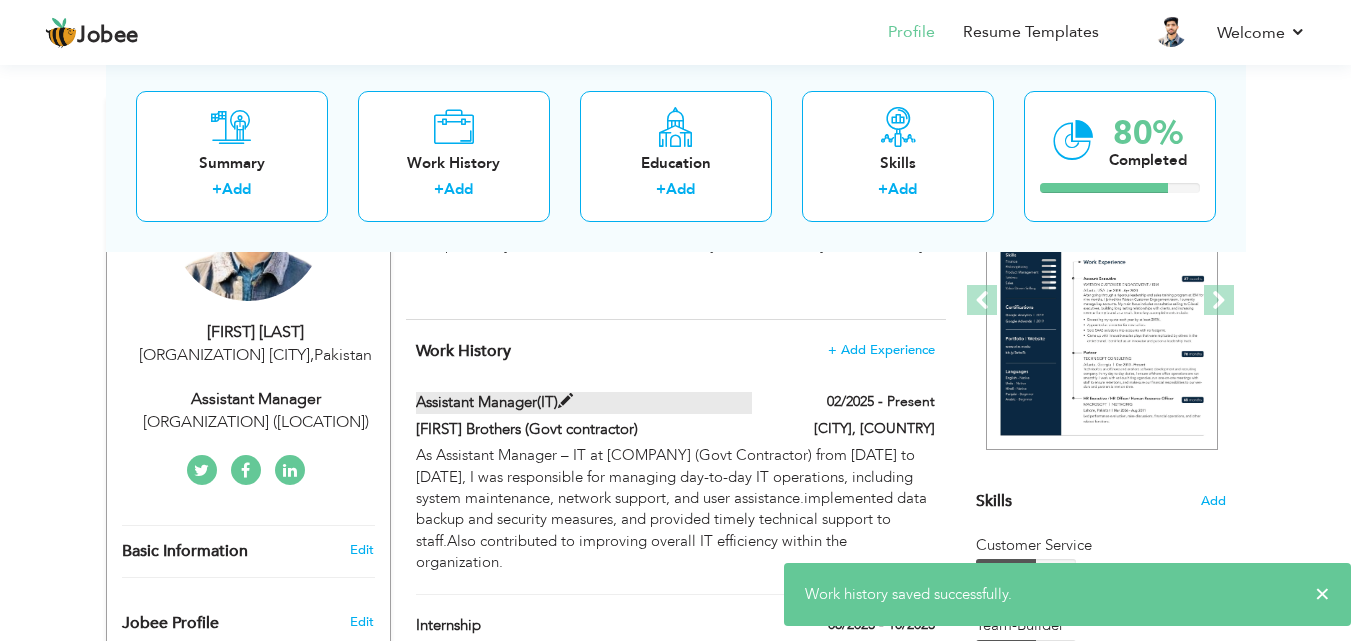 click at bounding box center [565, 401] 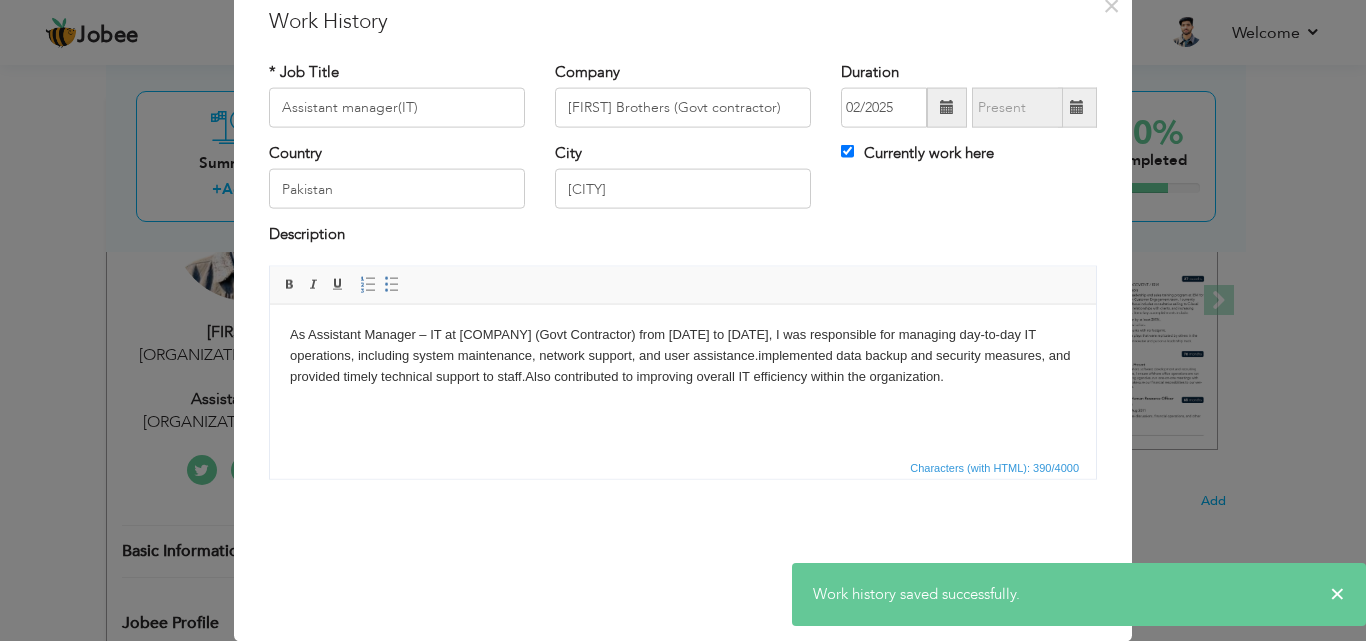 scroll, scrollTop: 0, scrollLeft: 0, axis: both 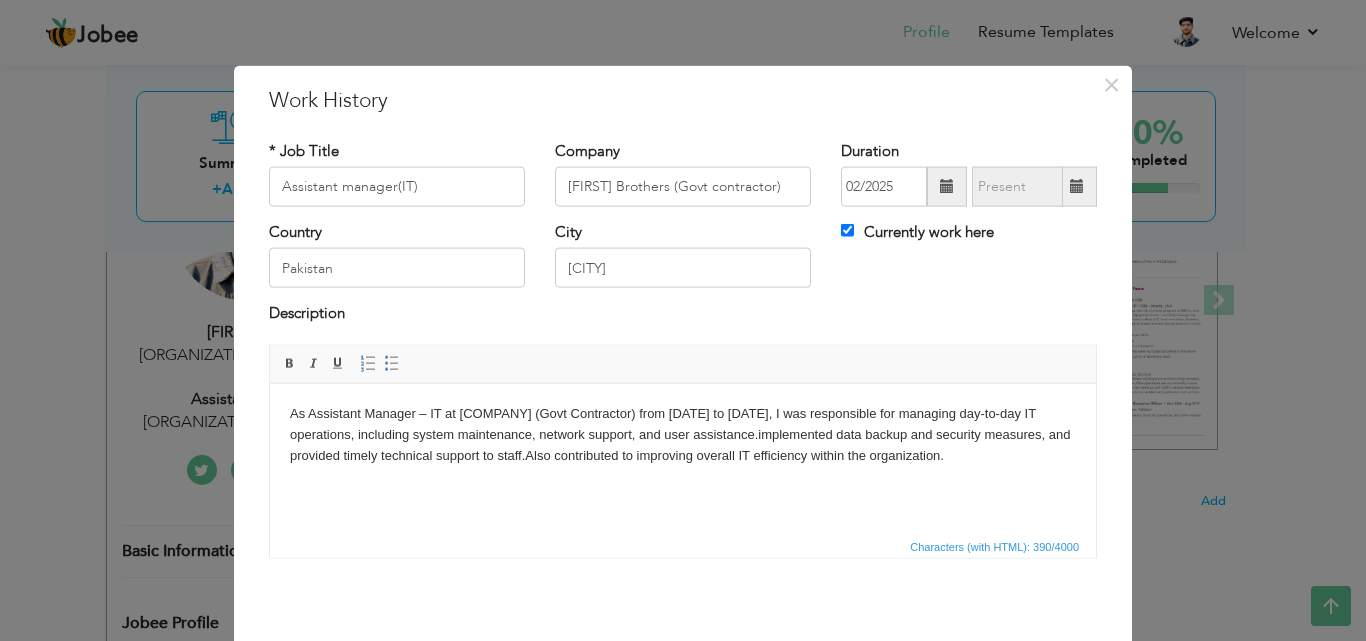 click at bounding box center (1077, 186) 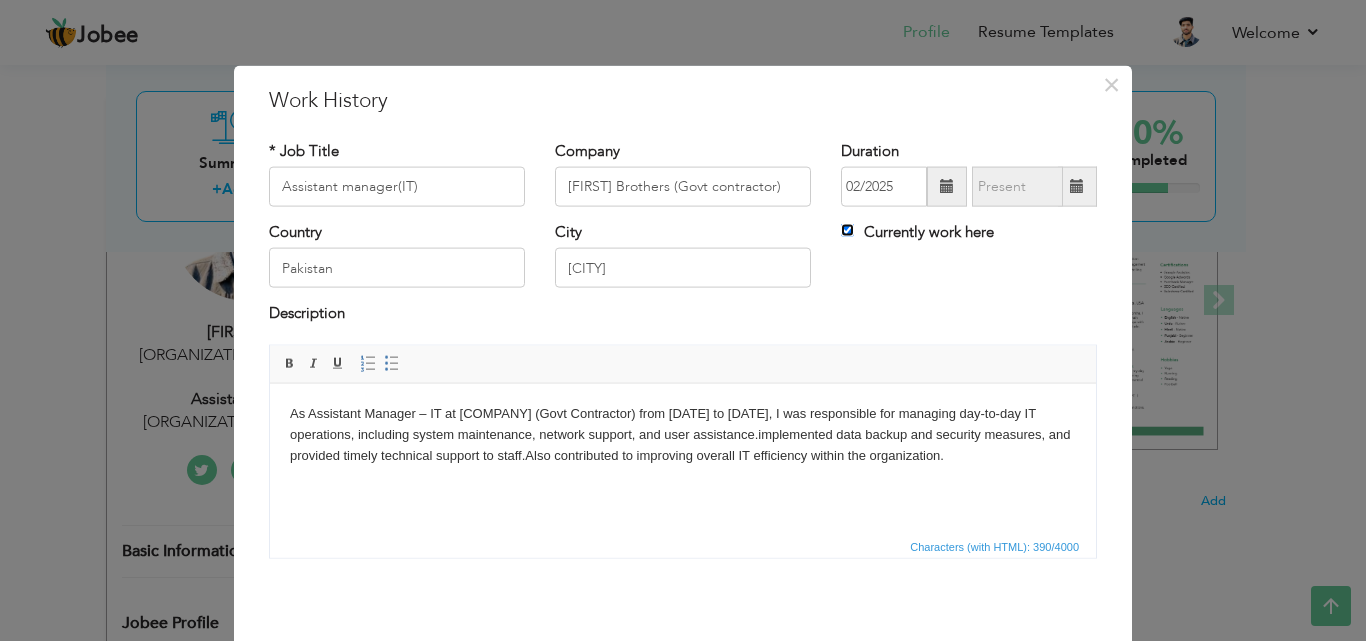 click on "Currently work here" at bounding box center (847, 230) 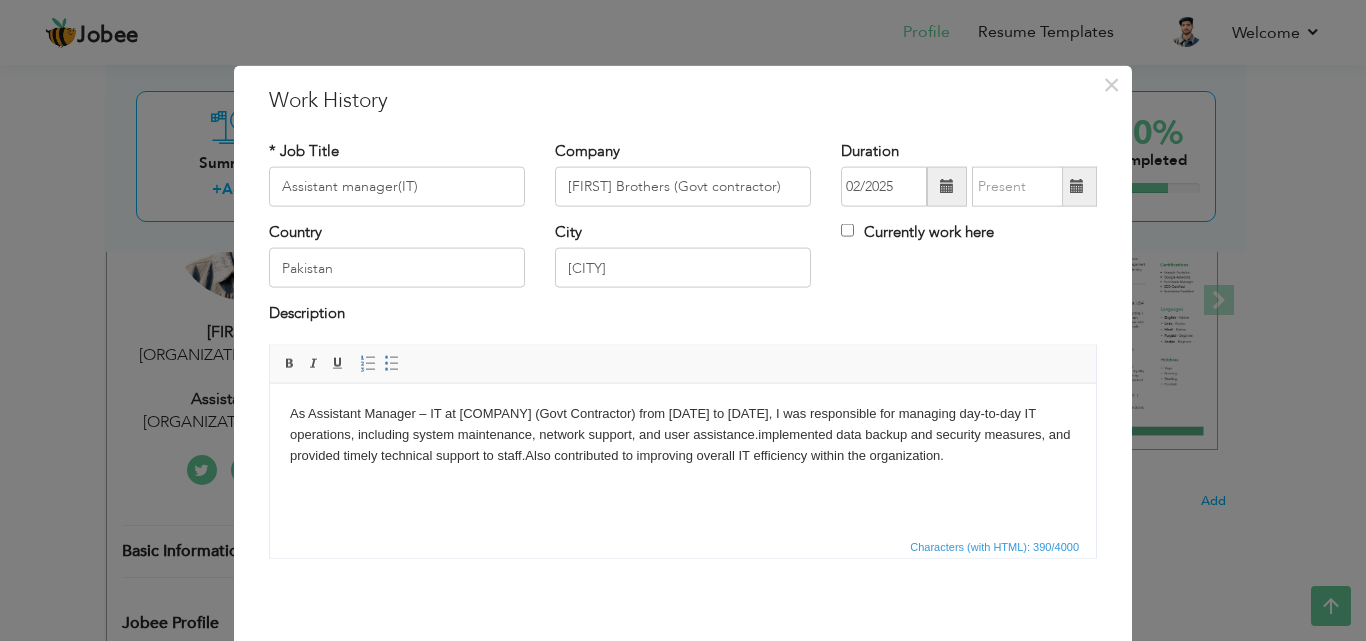 click at bounding box center [1077, 186] 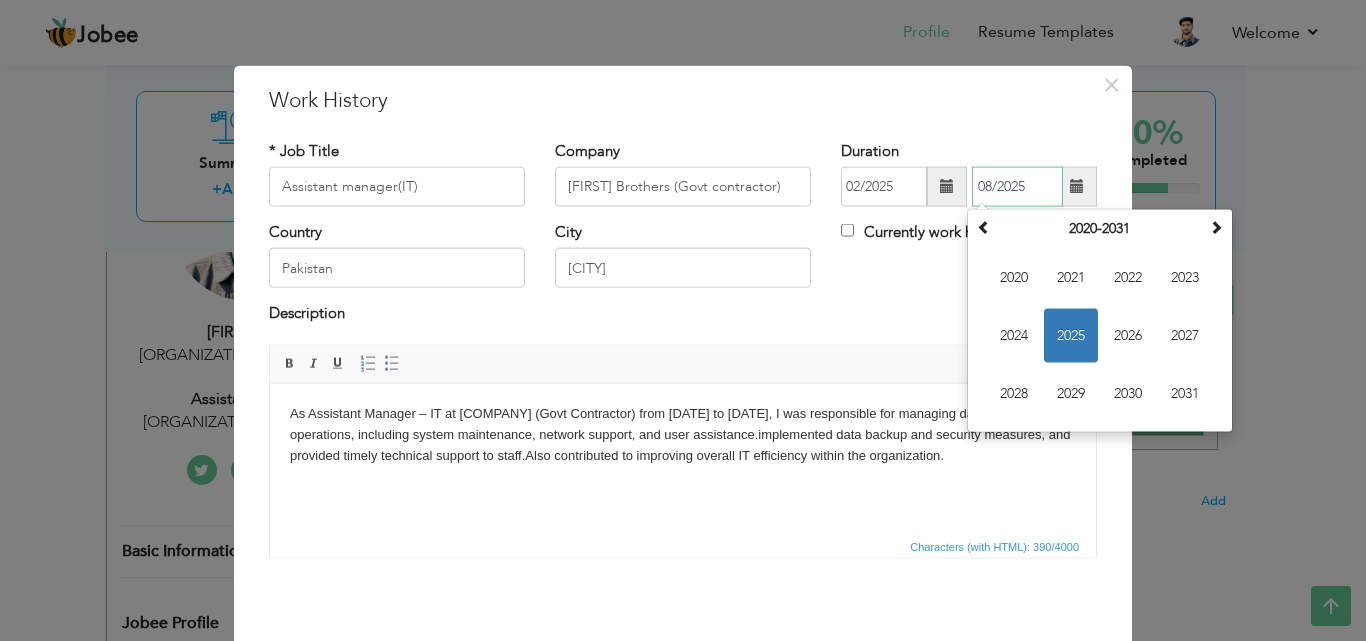 click on "2025" at bounding box center [1071, 336] 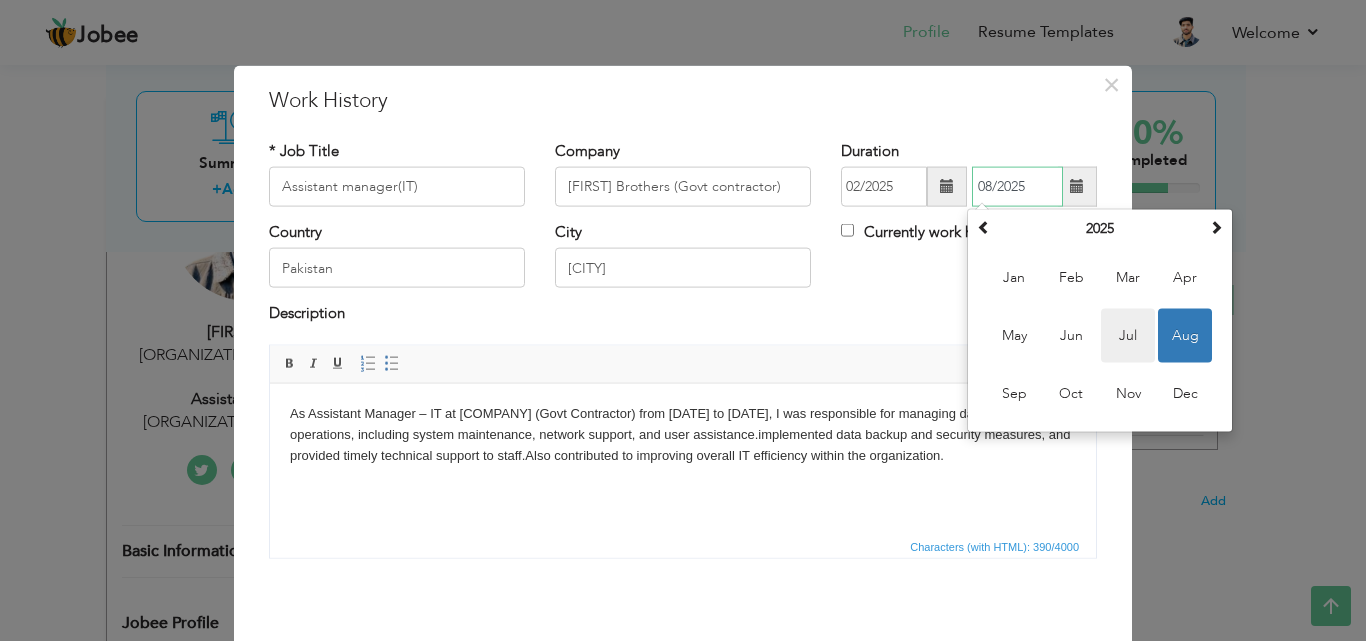 click on "Jul" at bounding box center (1128, 336) 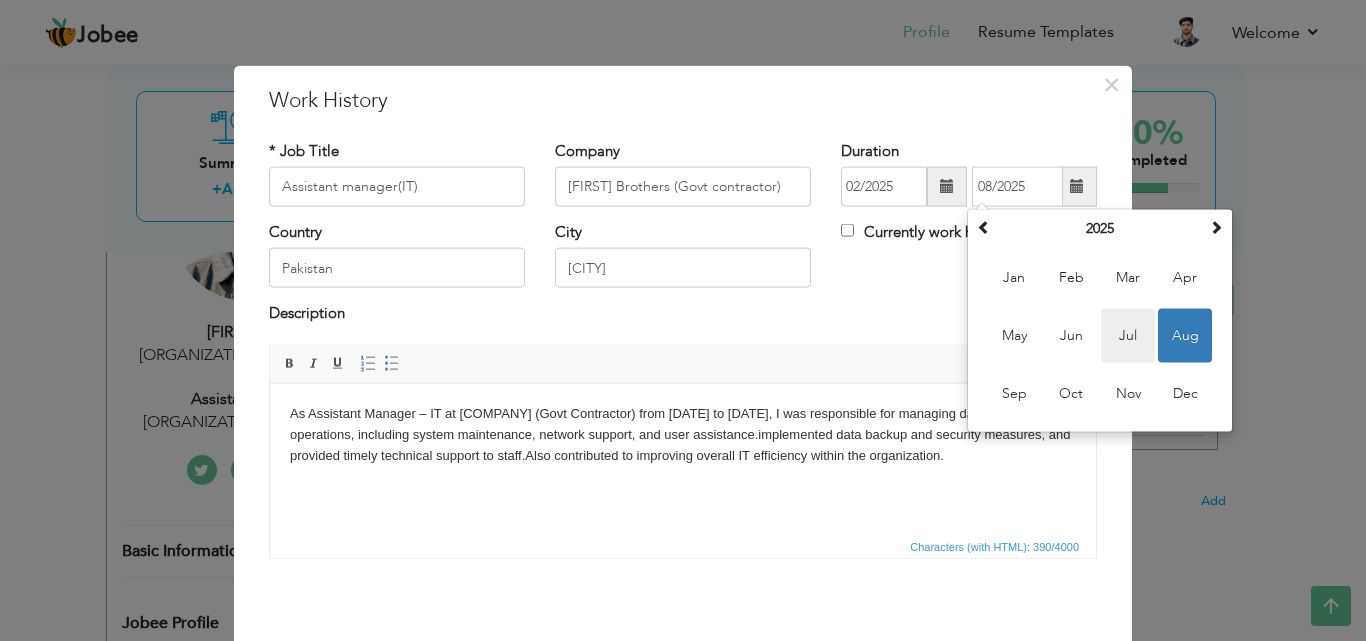 type on "07/2025" 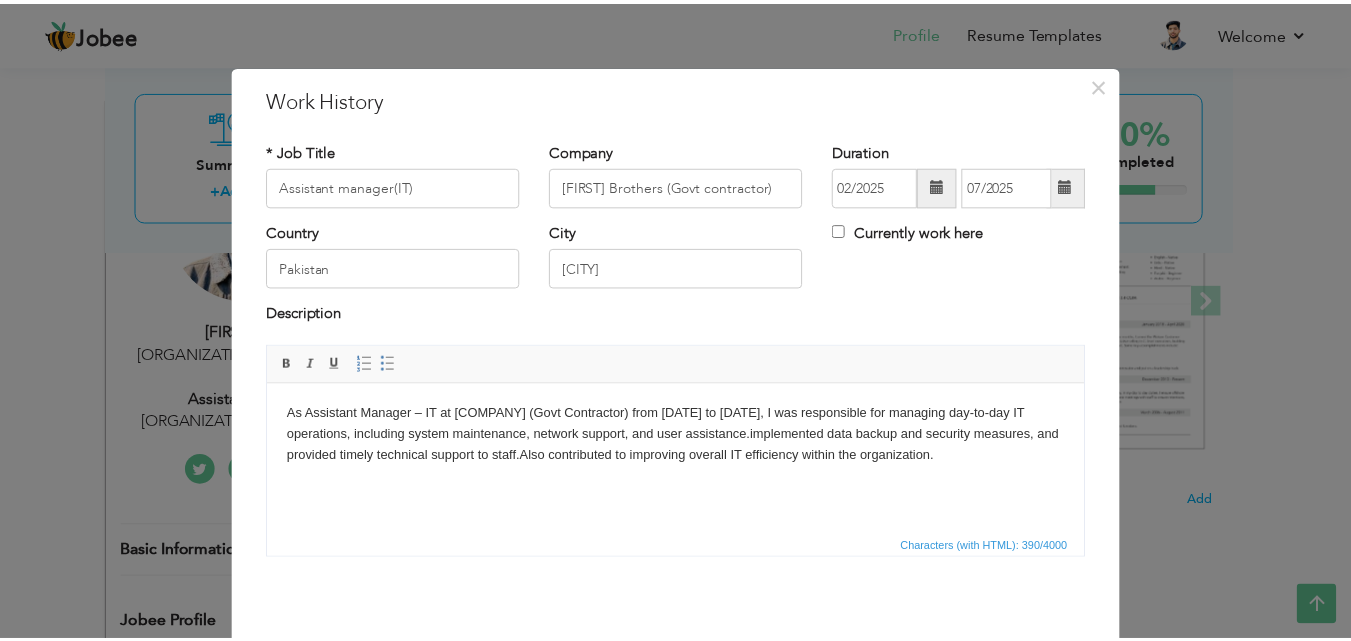 scroll, scrollTop: 79, scrollLeft: 0, axis: vertical 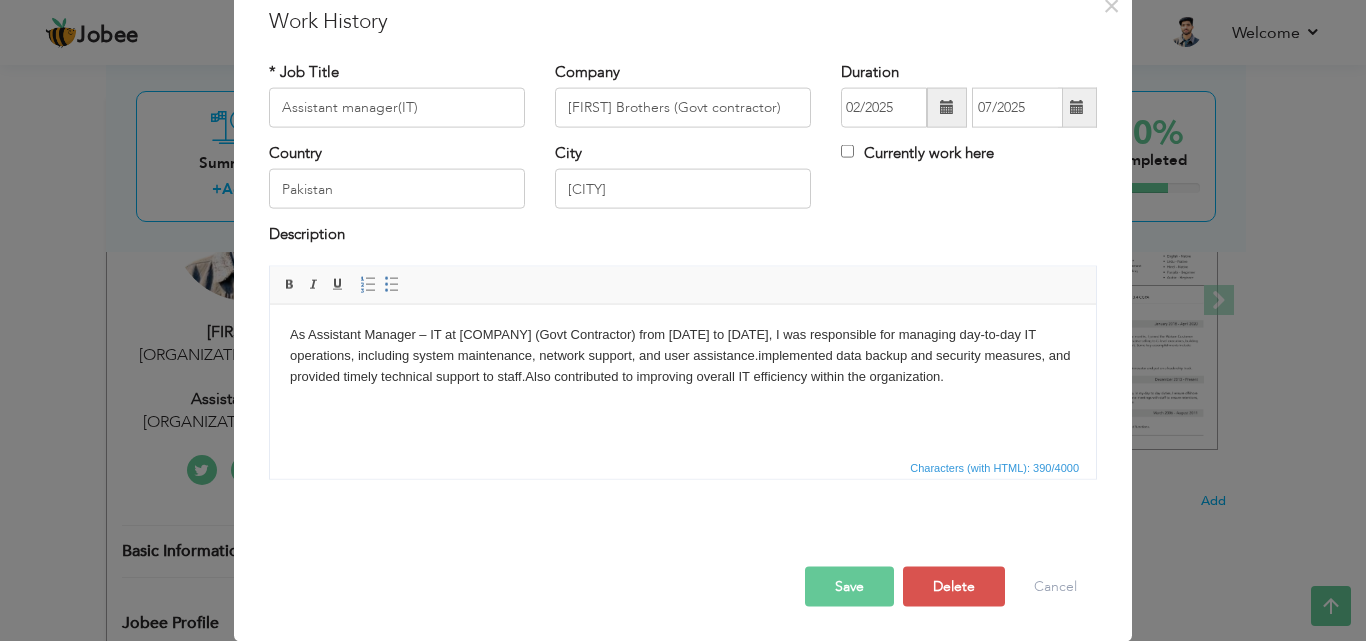 click on "Save" at bounding box center [849, 586] 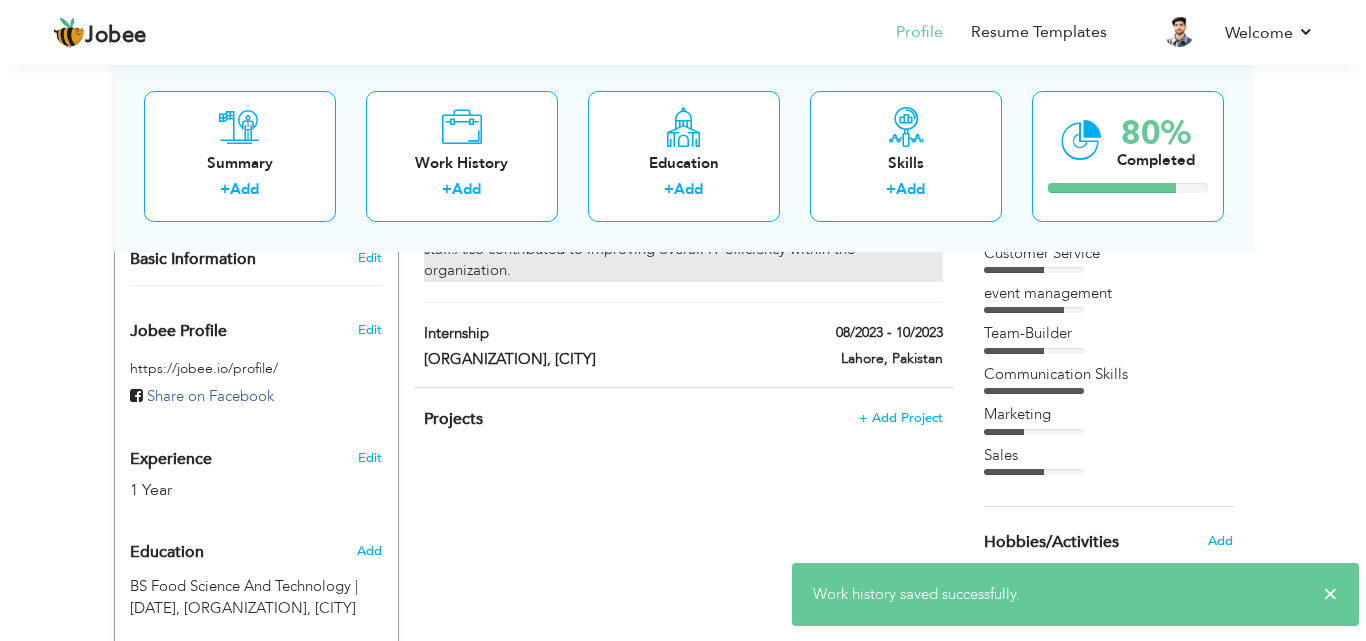 scroll, scrollTop: 572, scrollLeft: 0, axis: vertical 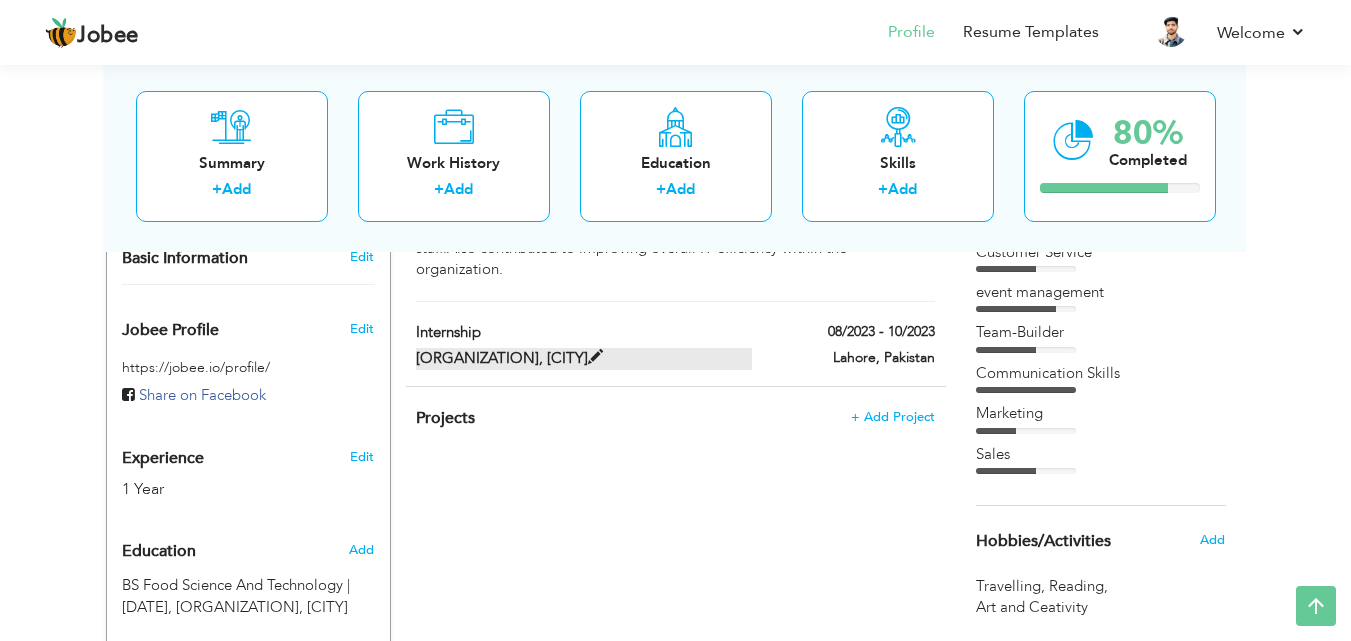 click at bounding box center (595, 357) 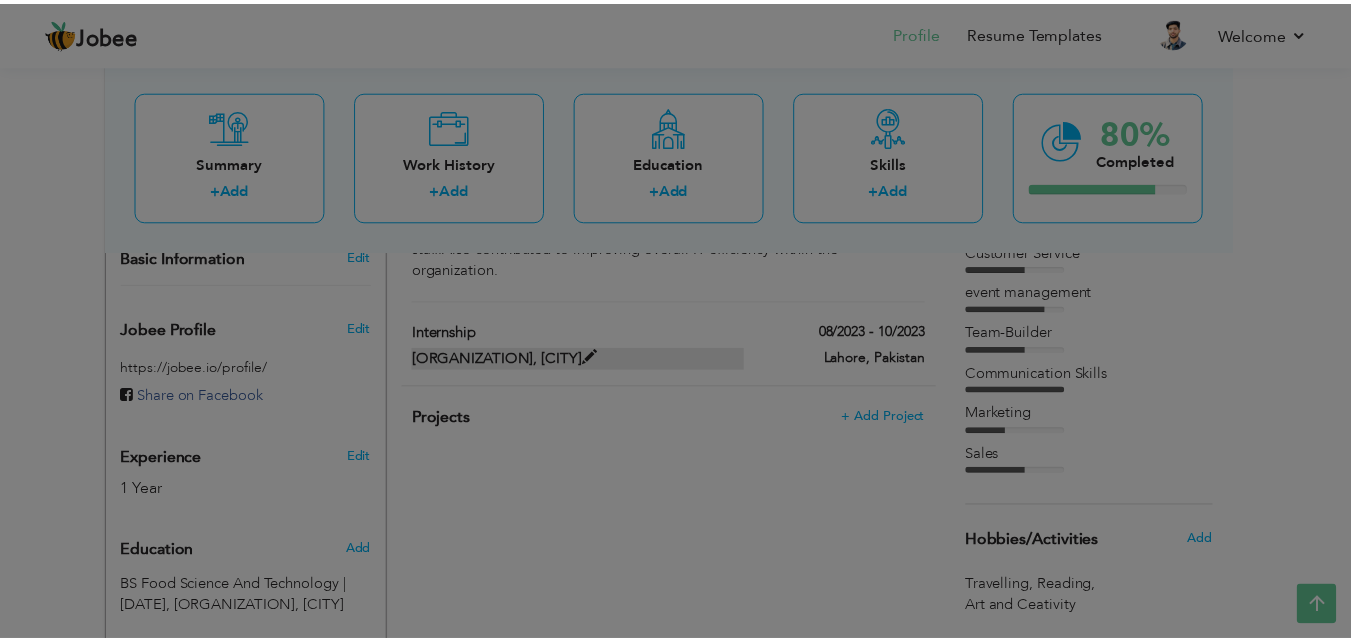 scroll, scrollTop: 0, scrollLeft: 0, axis: both 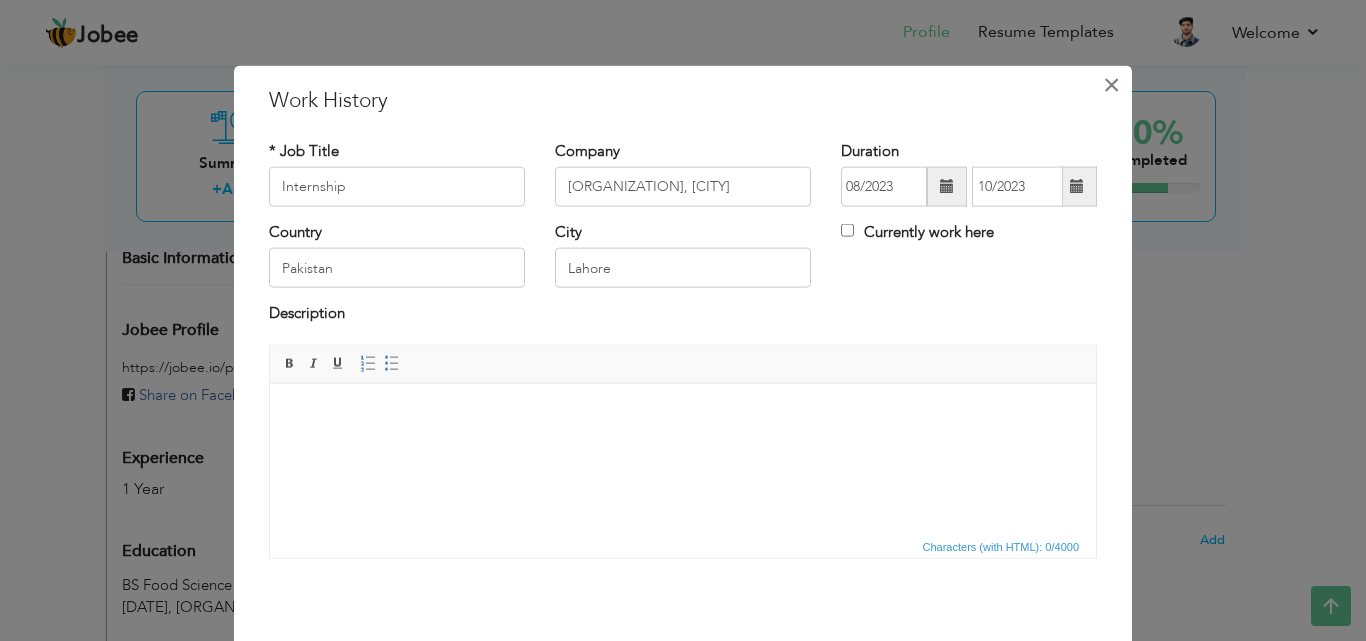 click on "×" at bounding box center [1111, 84] 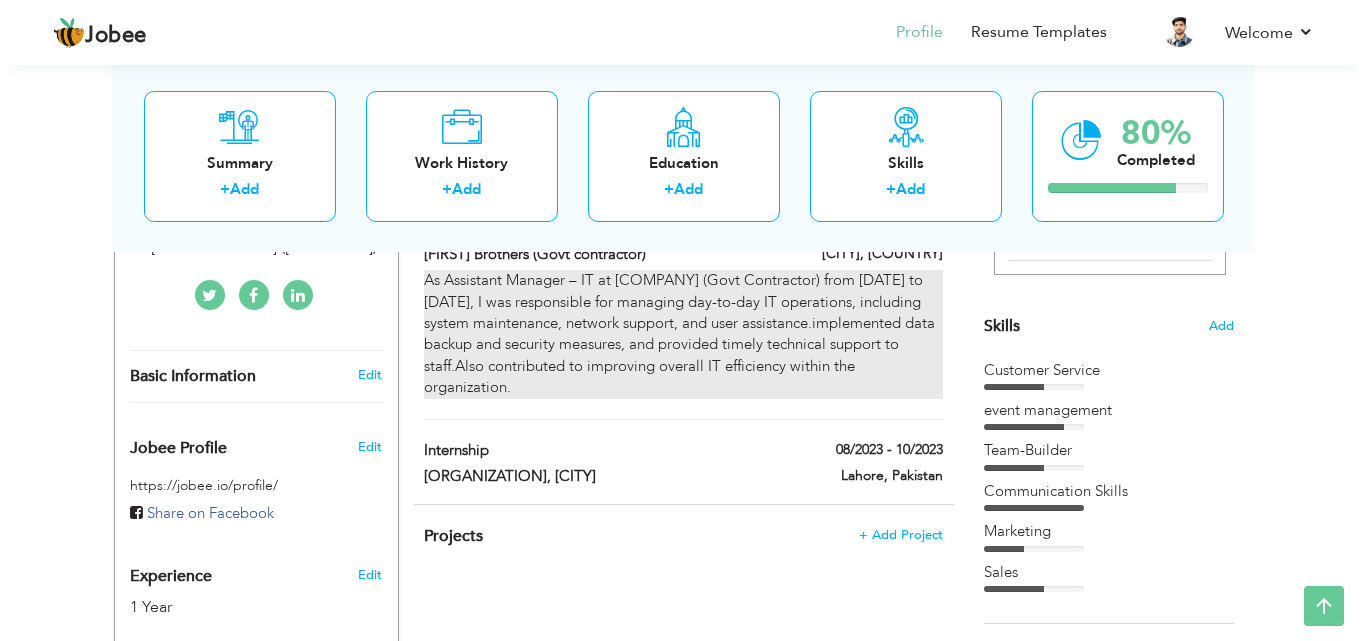 scroll, scrollTop: 319, scrollLeft: 0, axis: vertical 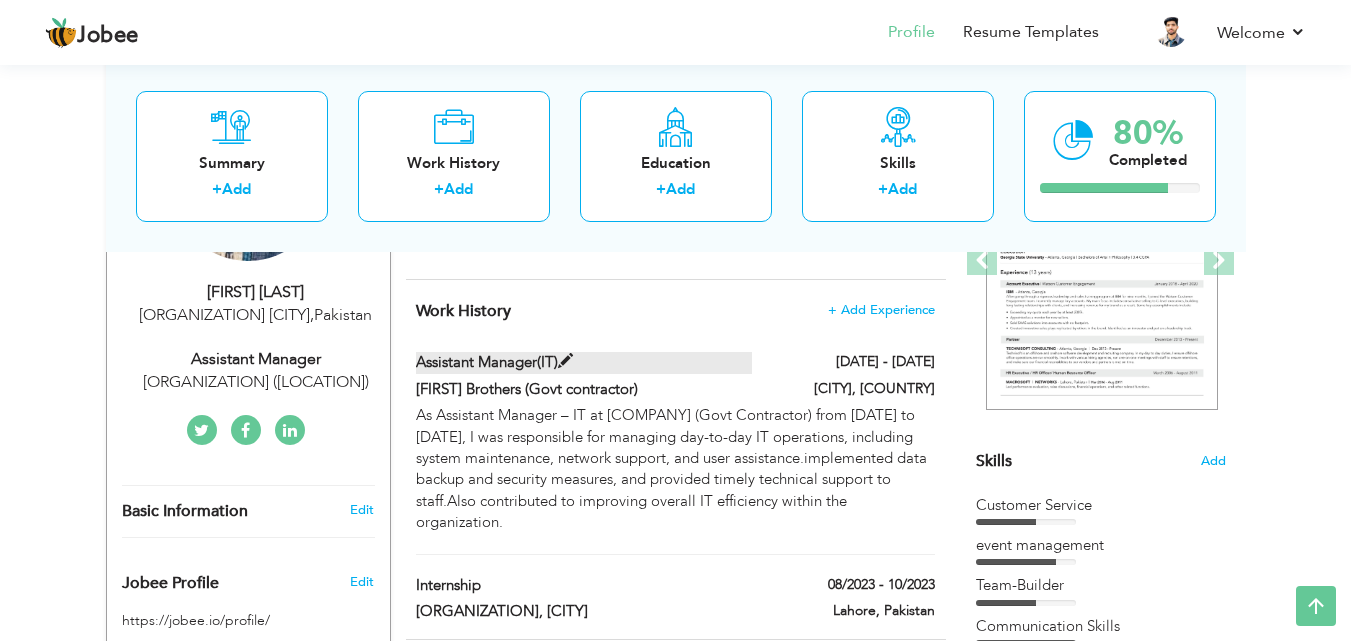 click at bounding box center (565, 361) 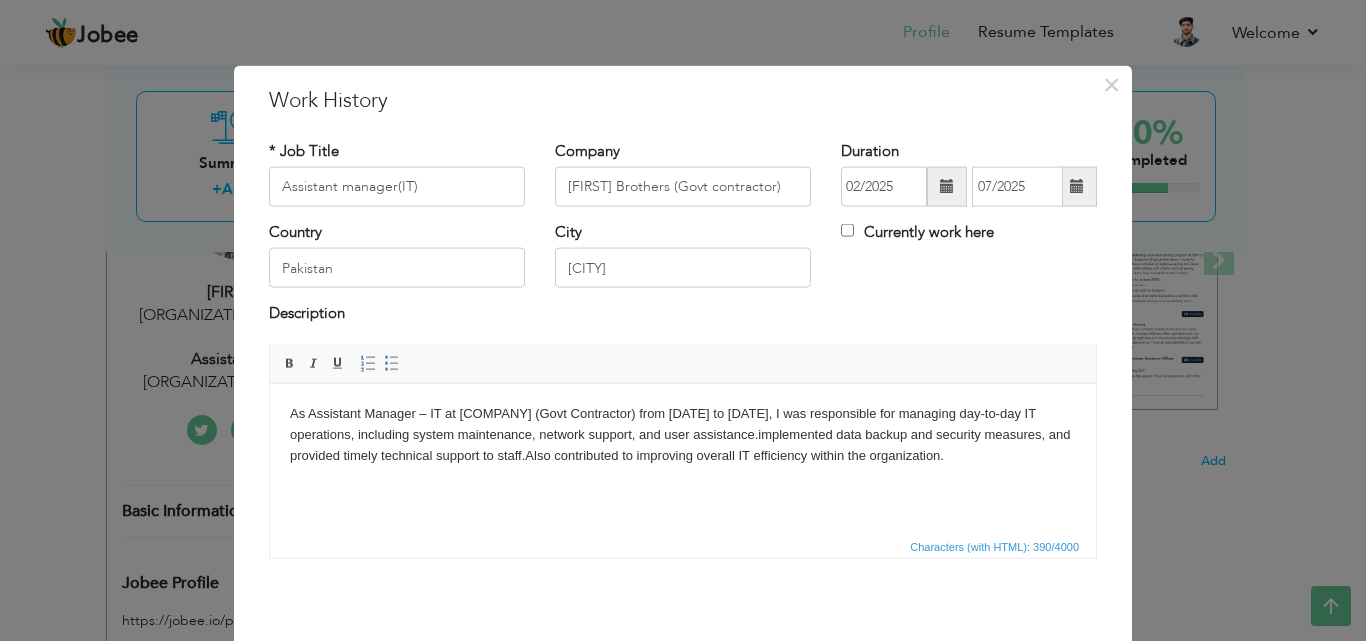 click on "As Assistant Manager – IT at Yasin Brothers (Govt Contractor) from February to July 2025, I was responsible for managing day-to-day IT operations, including system maintenance, network support, and user assistance.implemented data backup and security measures, and provided timely technical support to staff.Also contributed to improving overall IT efficiency within the organization." at bounding box center [683, 434] 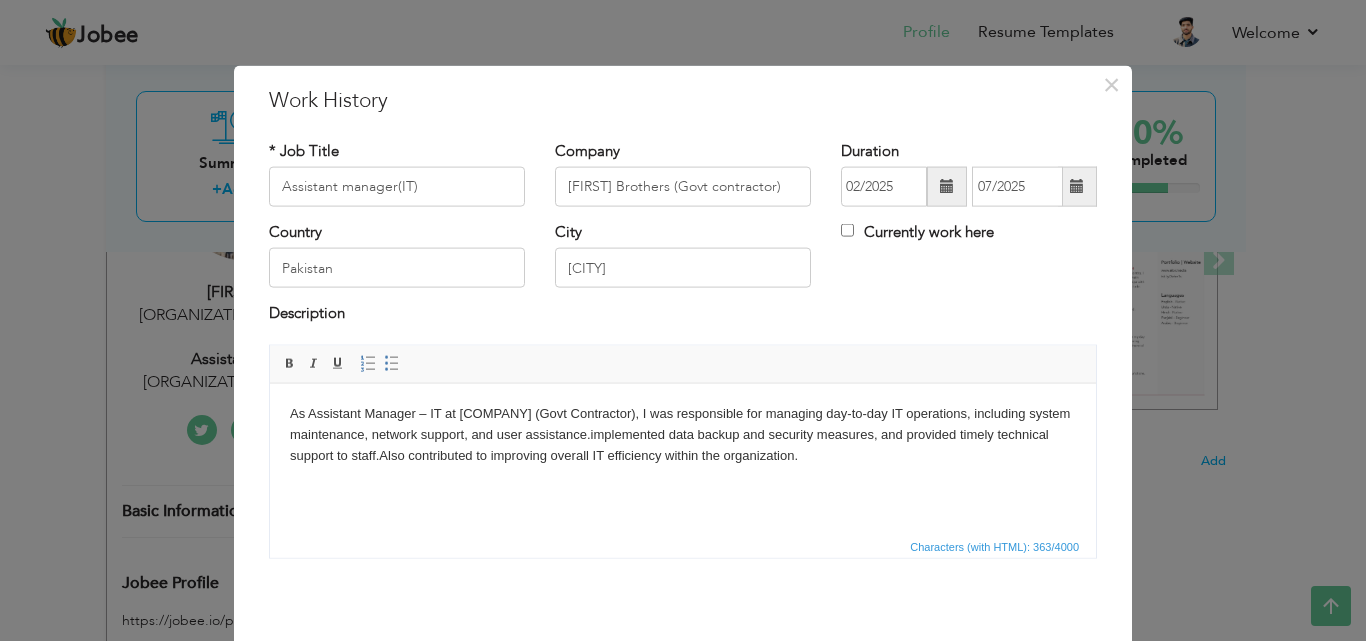 click on "As Assistant Manager – IT at Yasin Brothers (Govt Contractor), I was responsible for managing day-to-day IT operations, including system maintenance, network support, and user assistance.implemented data backup and security measures, and provided timely technical support to staff.Also contributed to improving overall IT efficiency within the organization." at bounding box center (683, 434) 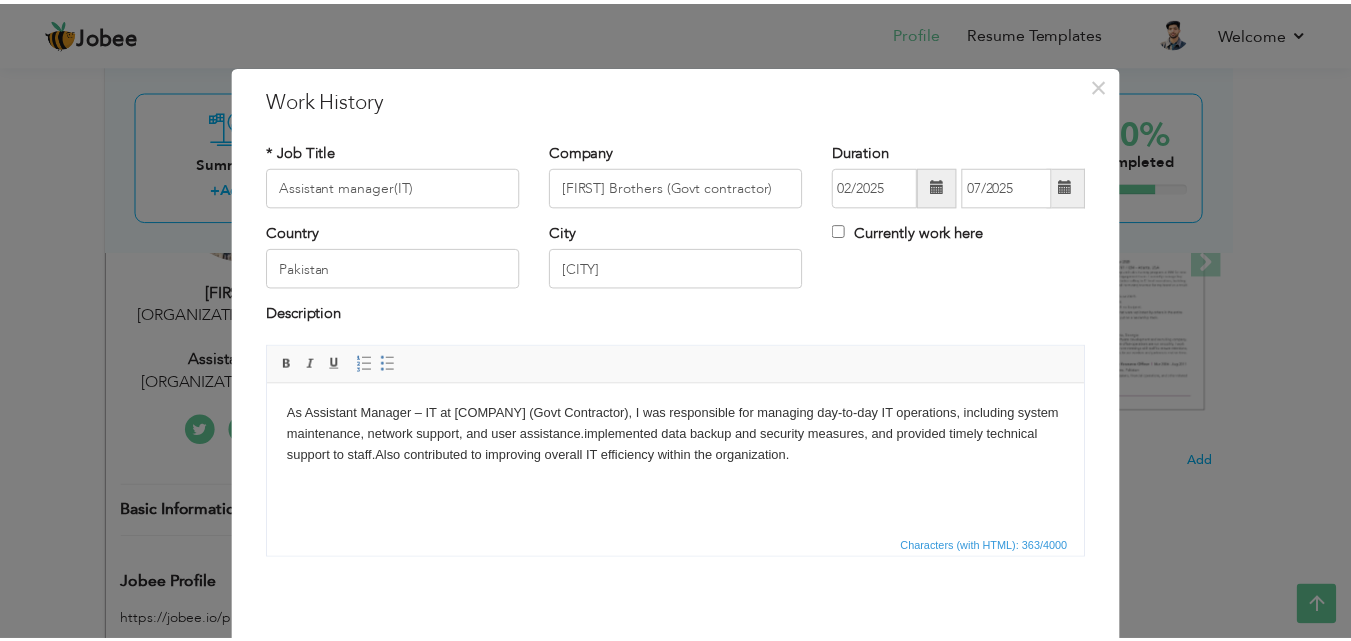 scroll, scrollTop: 79, scrollLeft: 0, axis: vertical 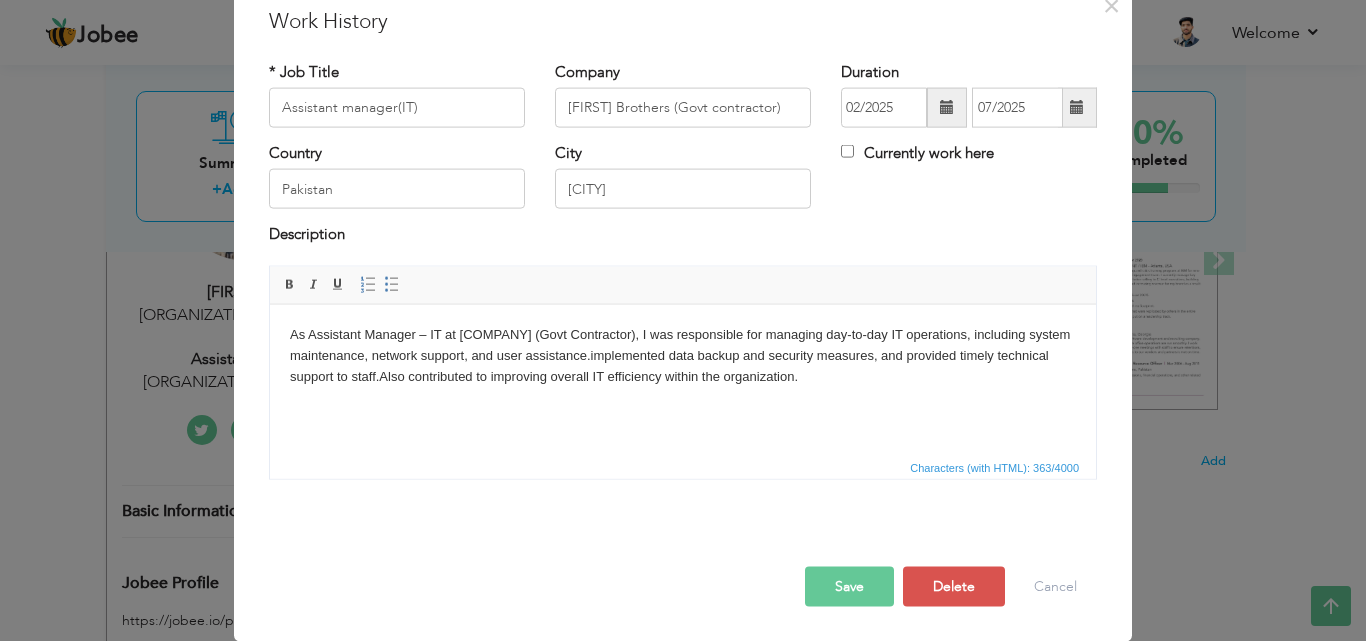 click on "Save" at bounding box center [849, 586] 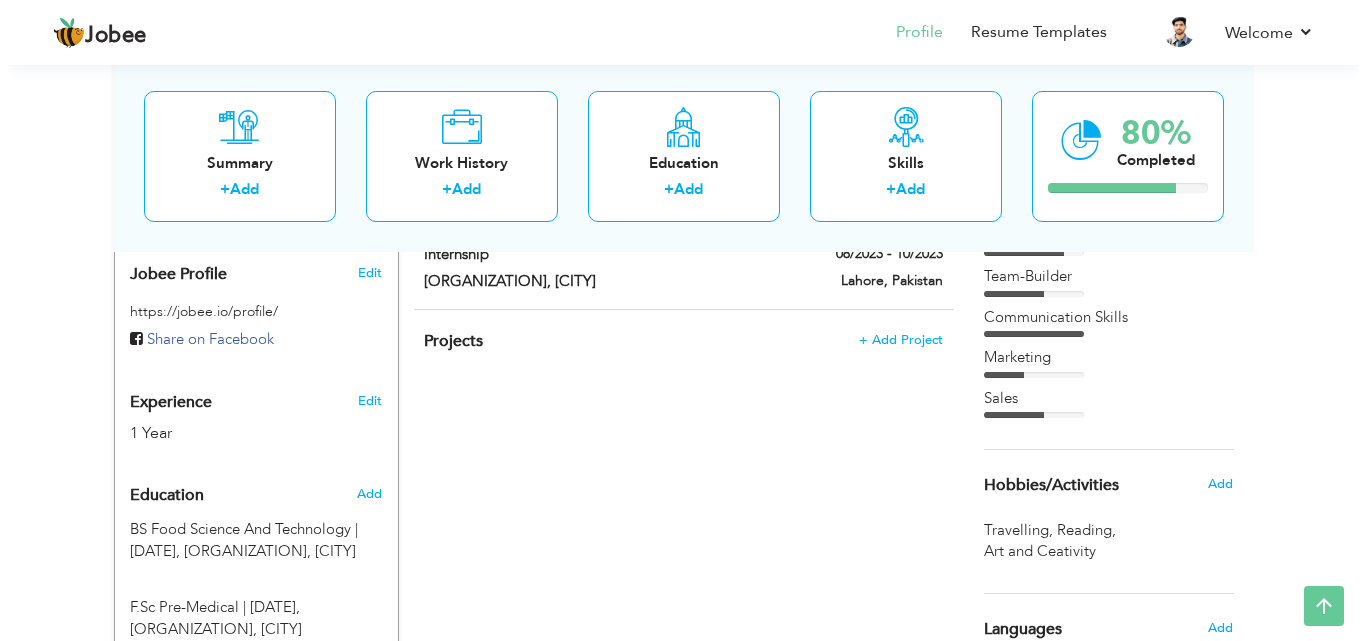 scroll, scrollTop: 629, scrollLeft: 0, axis: vertical 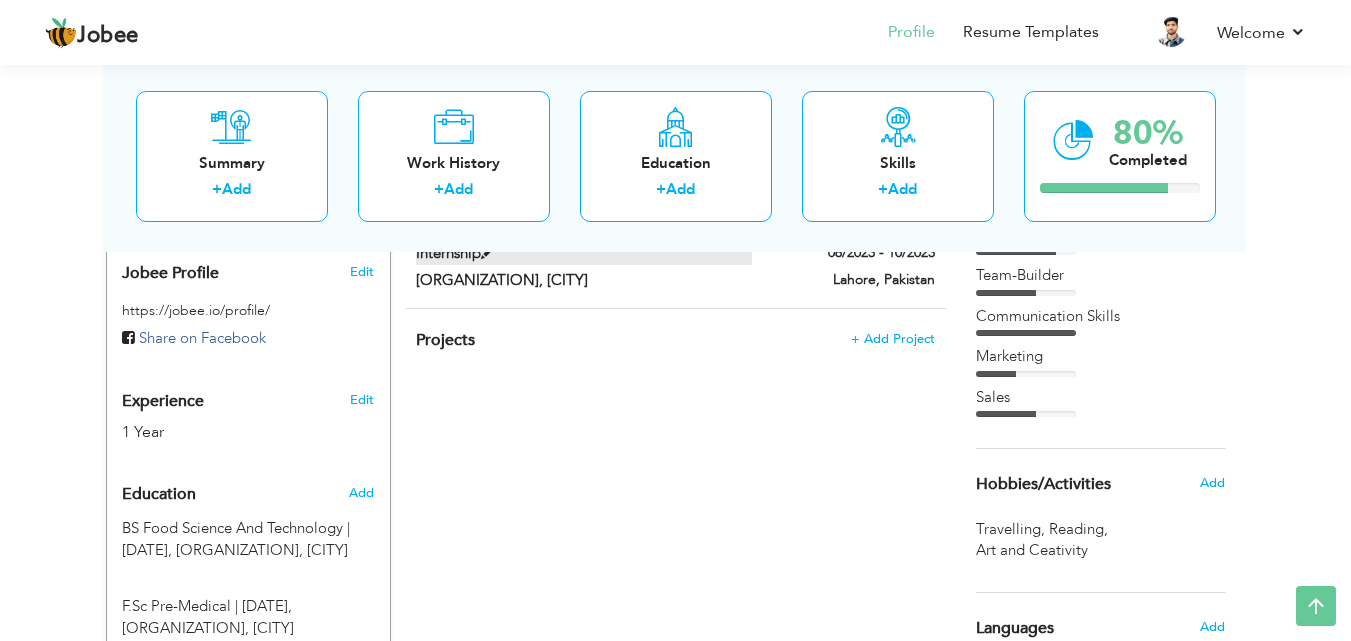 click at bounding box center (488, 252) 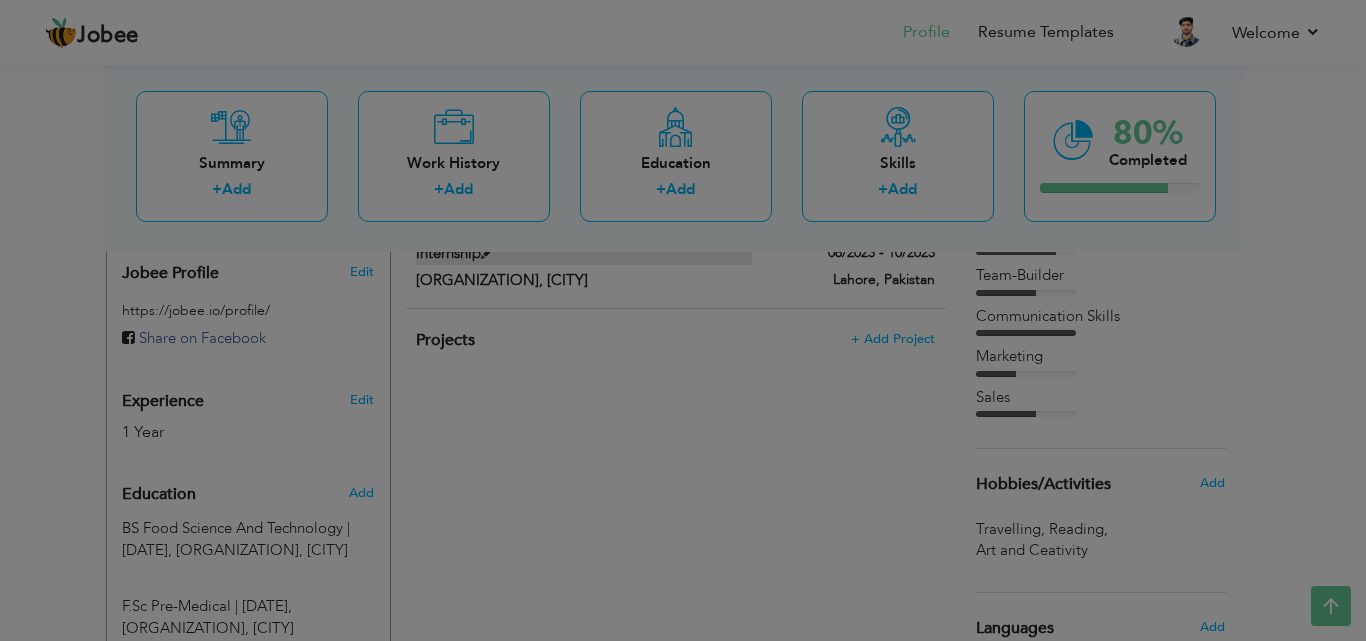 scroll, scrollTop: 0, scrollLeft: 0, axis: both 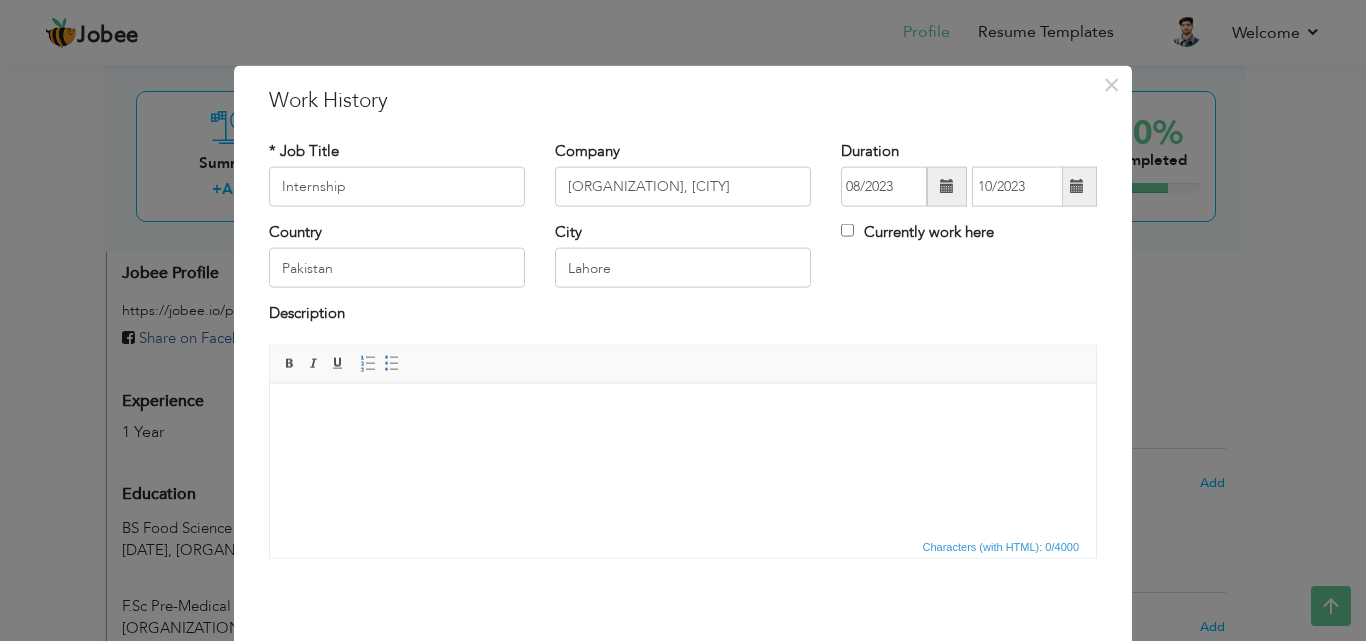 click at bounding box center (683, 413) 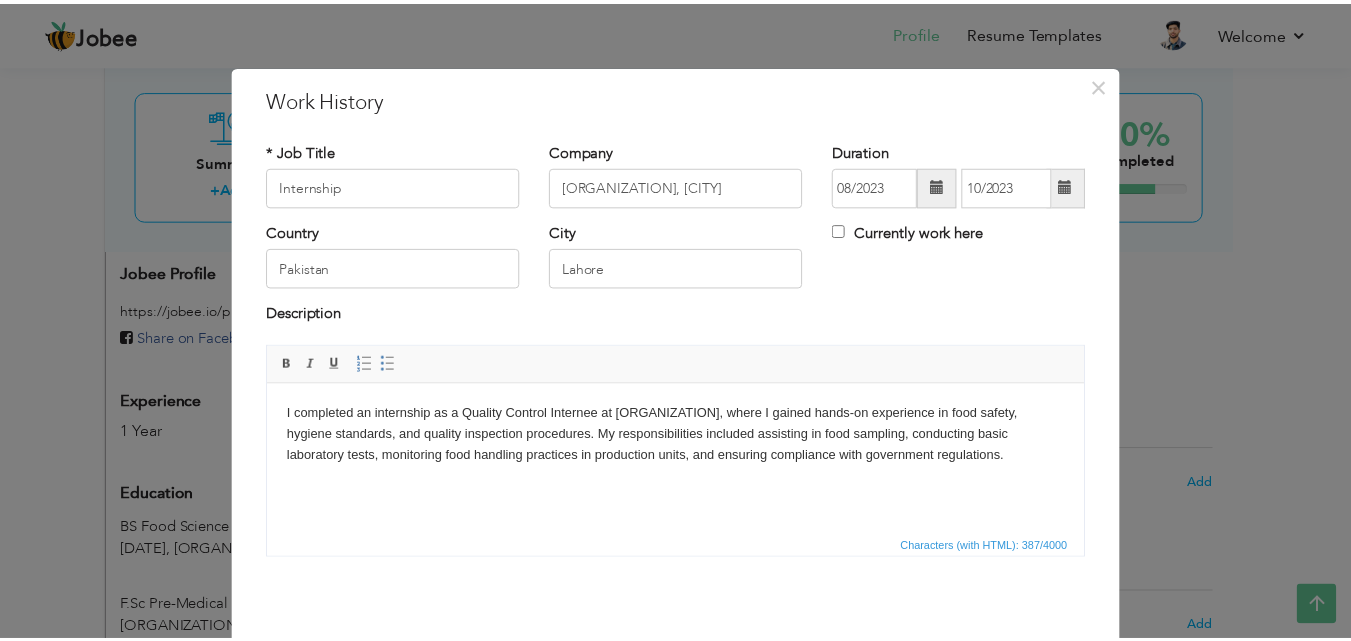 scroll, scrollTop: 79, scrollLeft: 0, axis: vertical 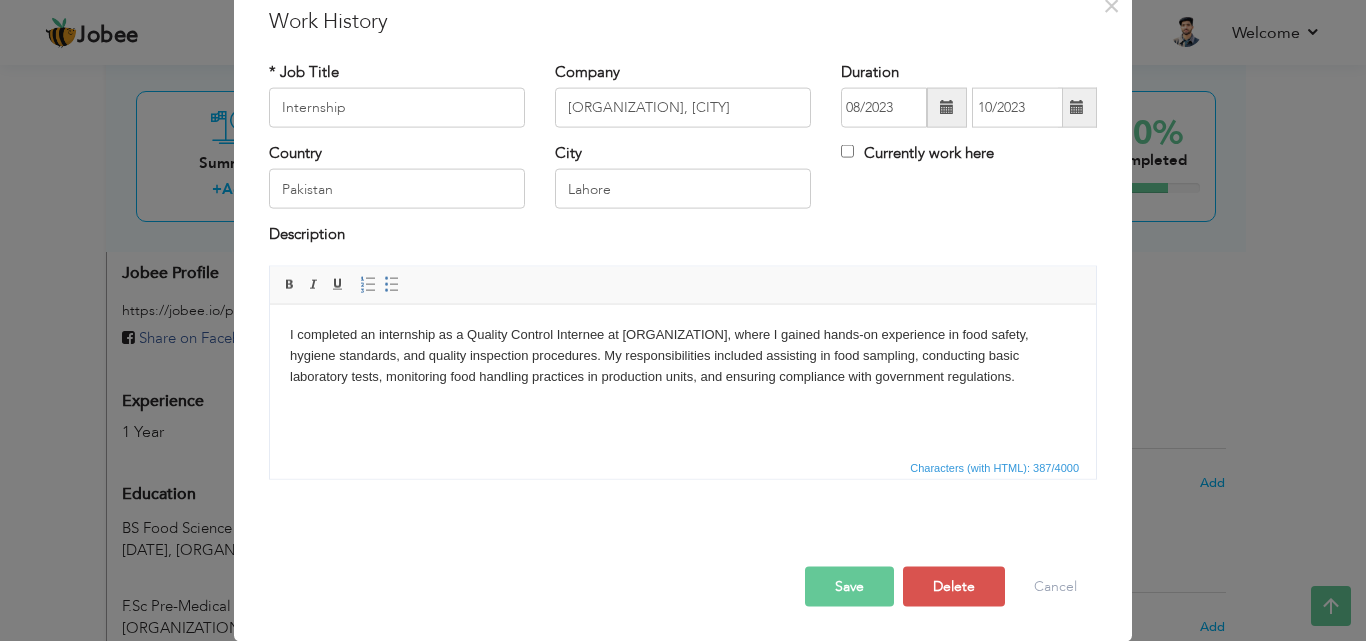 click on "Save" at bounding box center [849, 586] 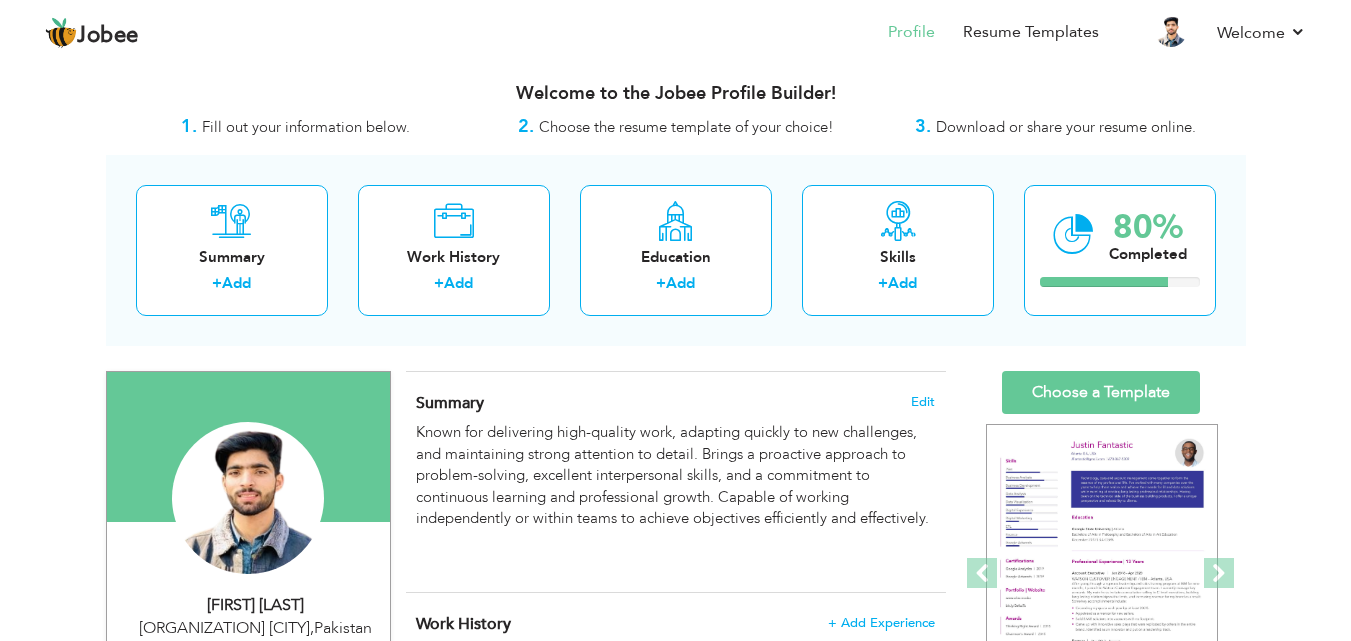 scroll, scrollTop: 0, scrollLeft: 0, axis: both 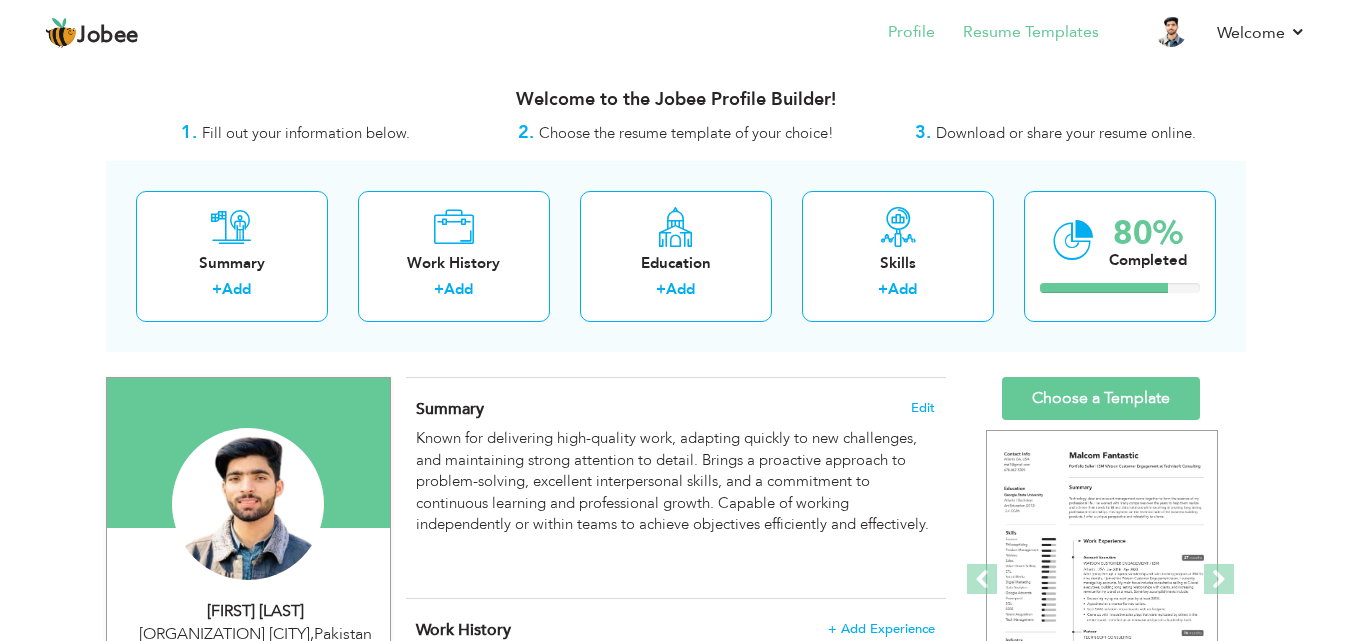 click on "Resume Templates" at bounding box center (1017, 34) 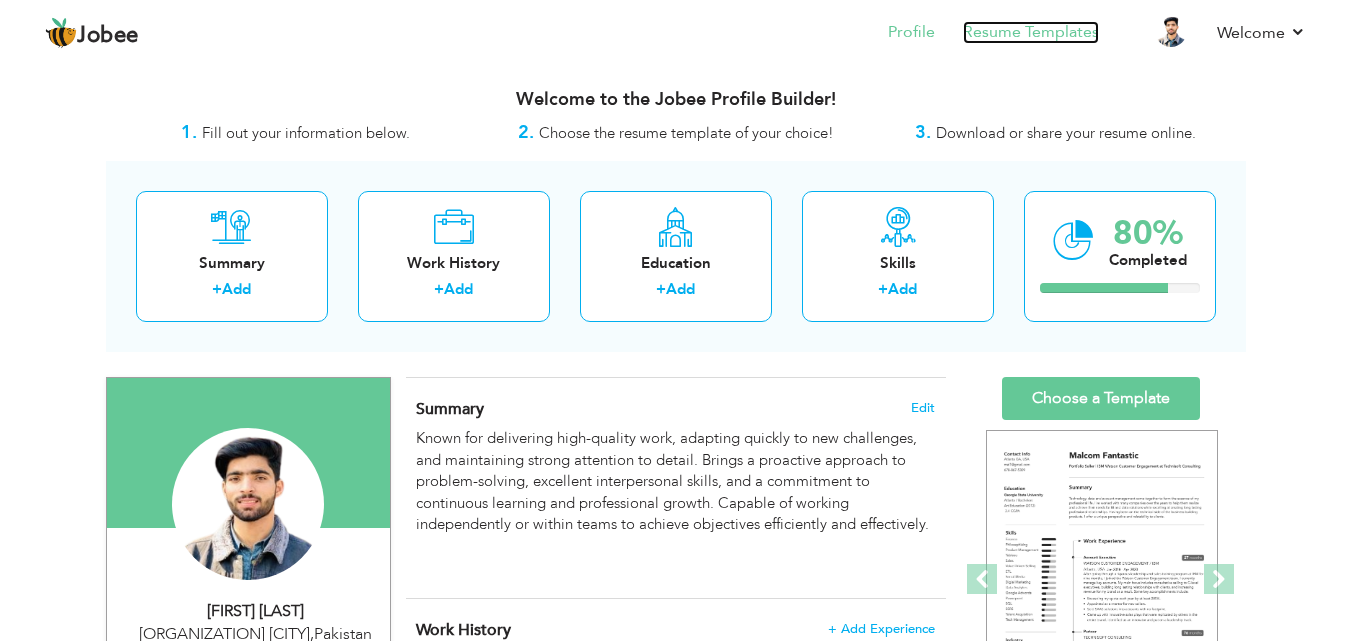 click on "Resume Templates" at bounding box center (1031, 32) 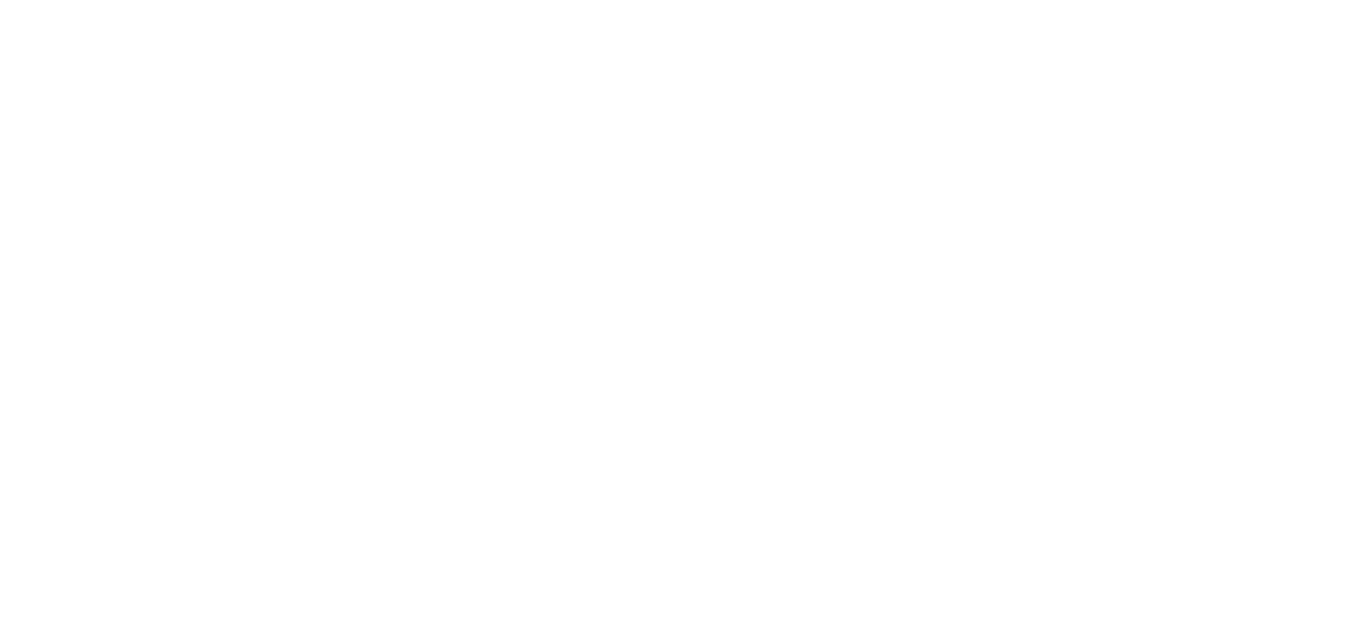 scroll, scrollTop: 0, scrollLeft: 0, axis: both 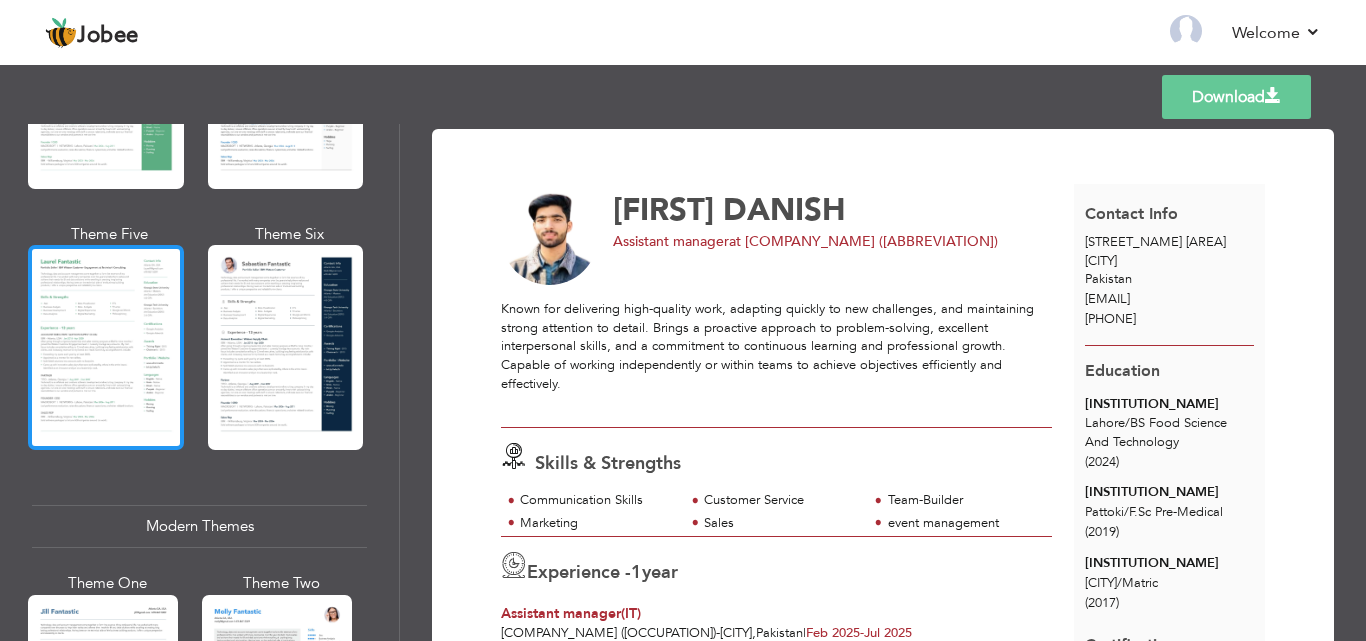 click at bounding box center [106, 347] 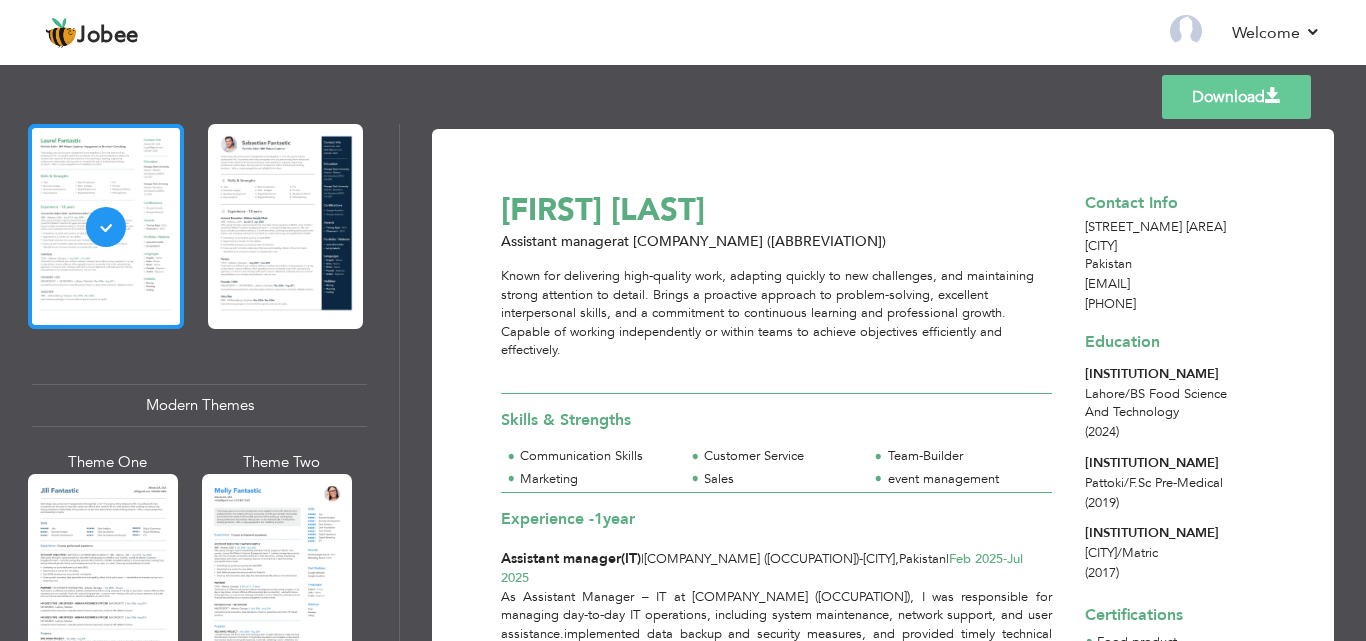 scroll, scrollTop: 667, scrollLeft: 0, axis: vertical 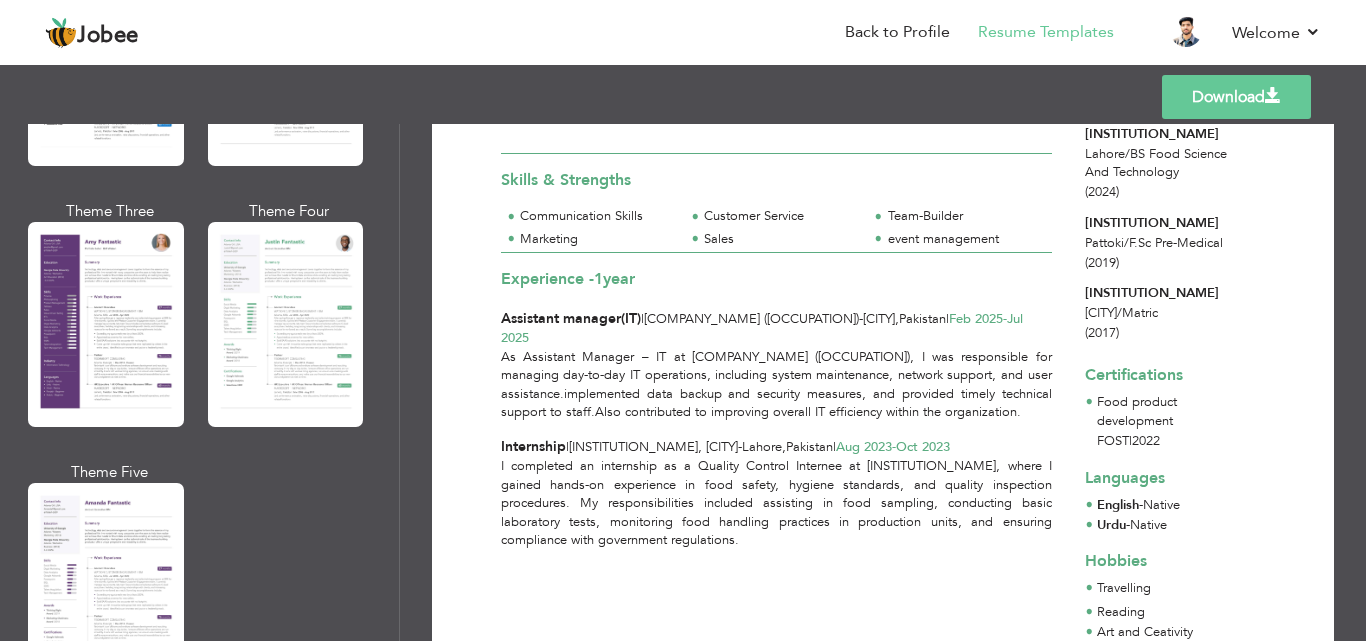 click at bounding box center (106, 585) 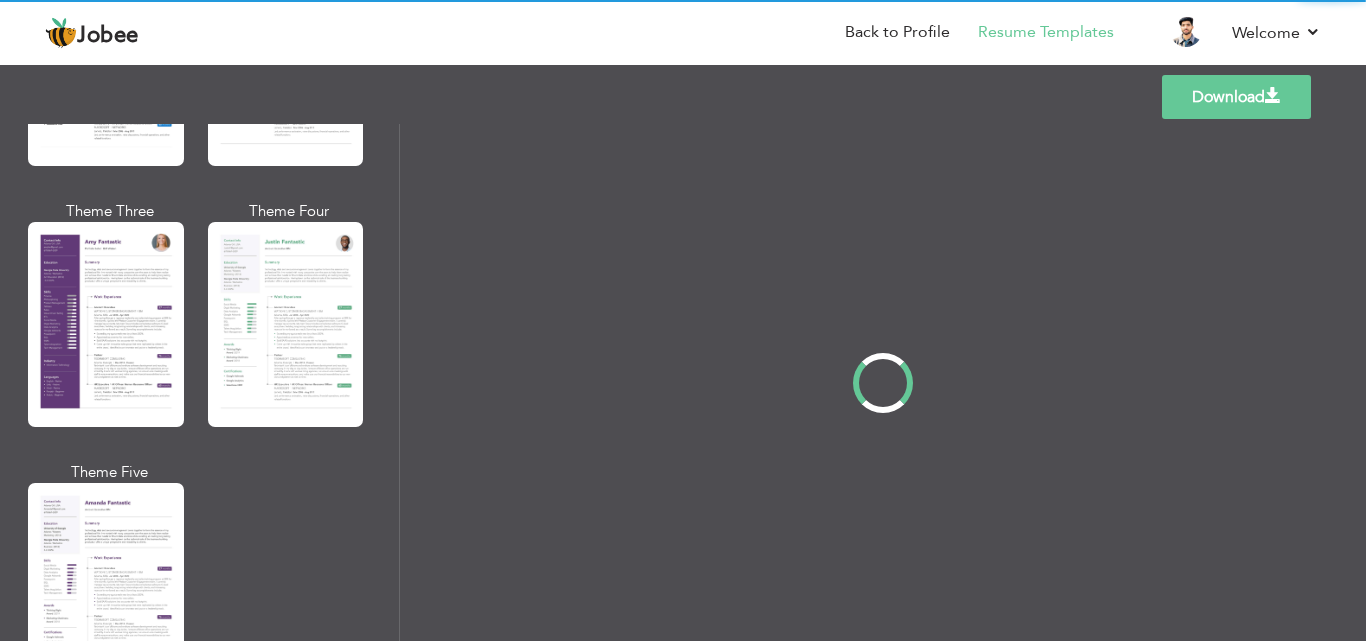 scroll, scrollTop: 0, scrollLeft: 0, axis: both 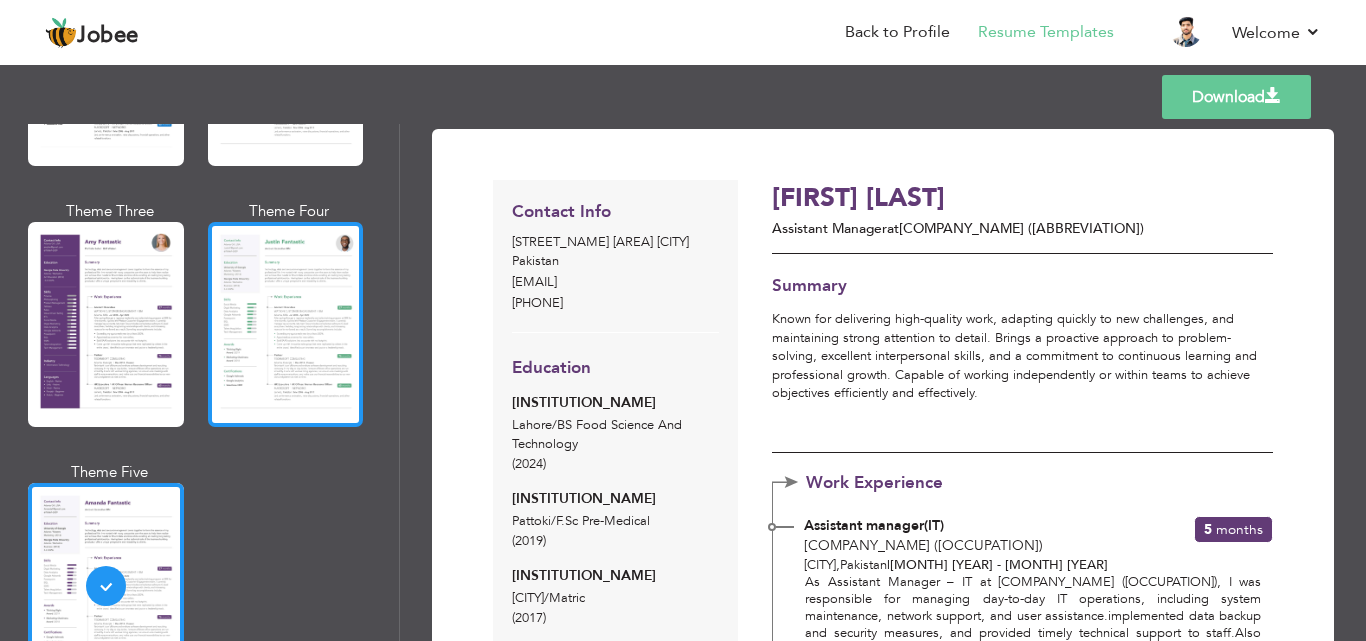 click at bounding box center (286, 324) 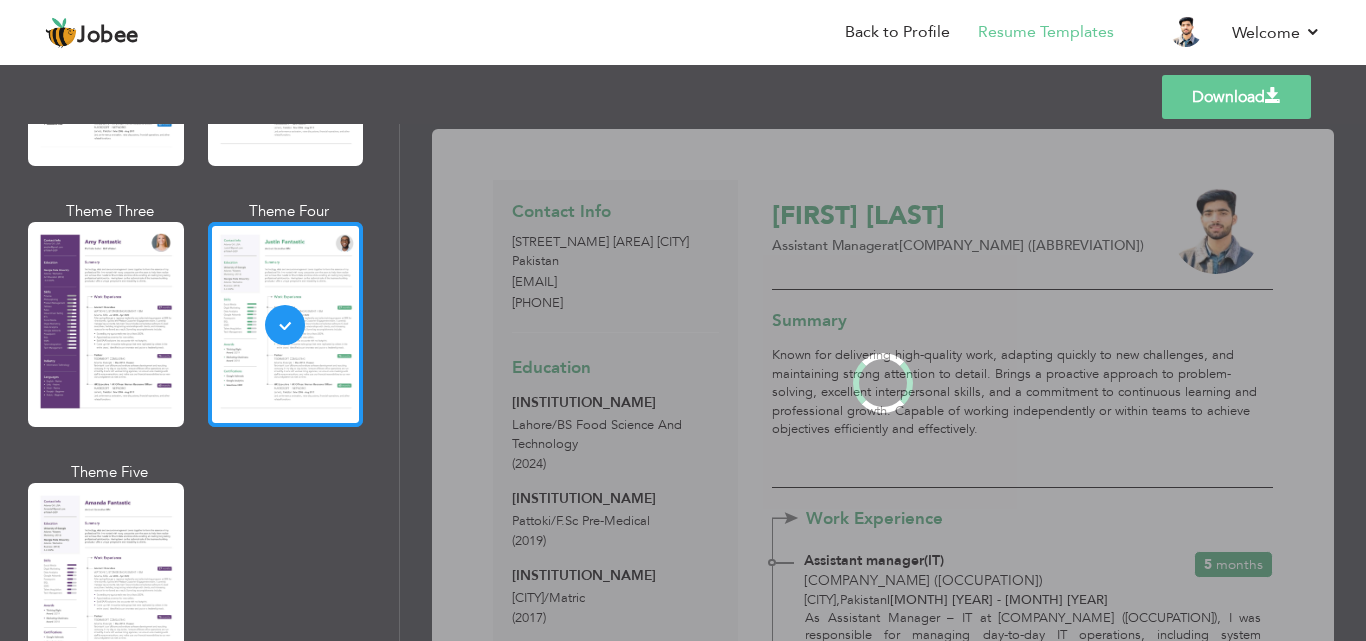 scroll, scrollTop: 1770, scrollLeft: 0, axis: vertical 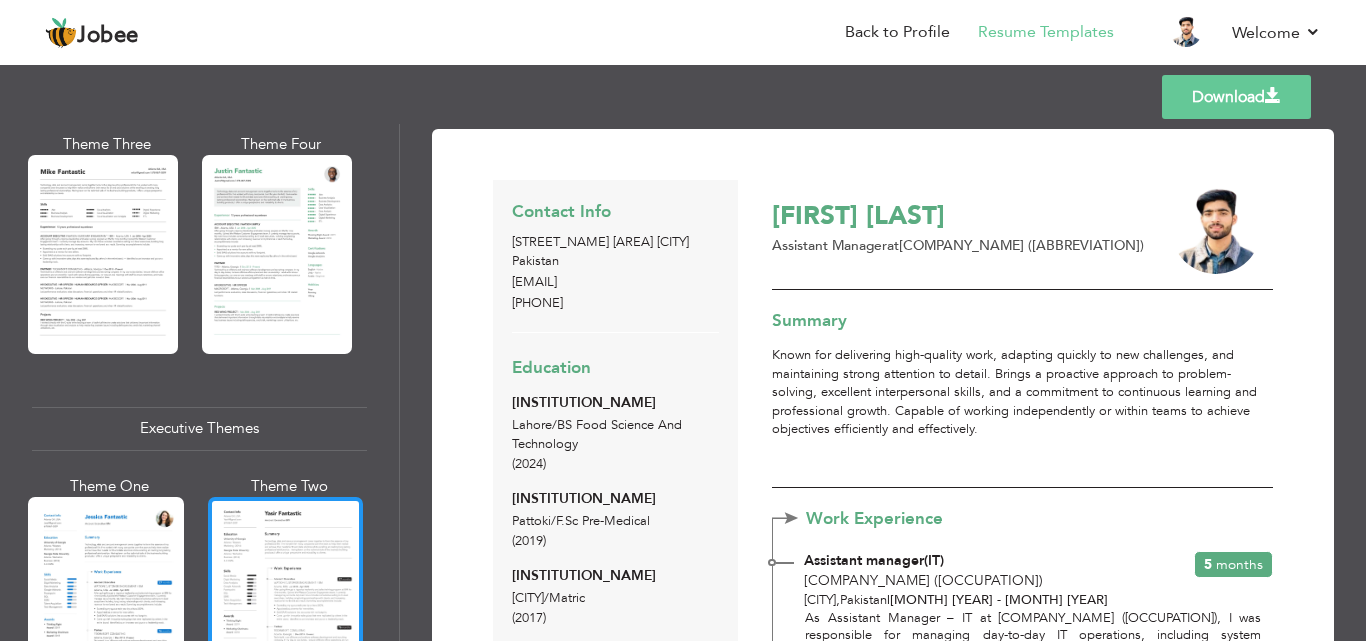 click at bounding box center [286, 599] 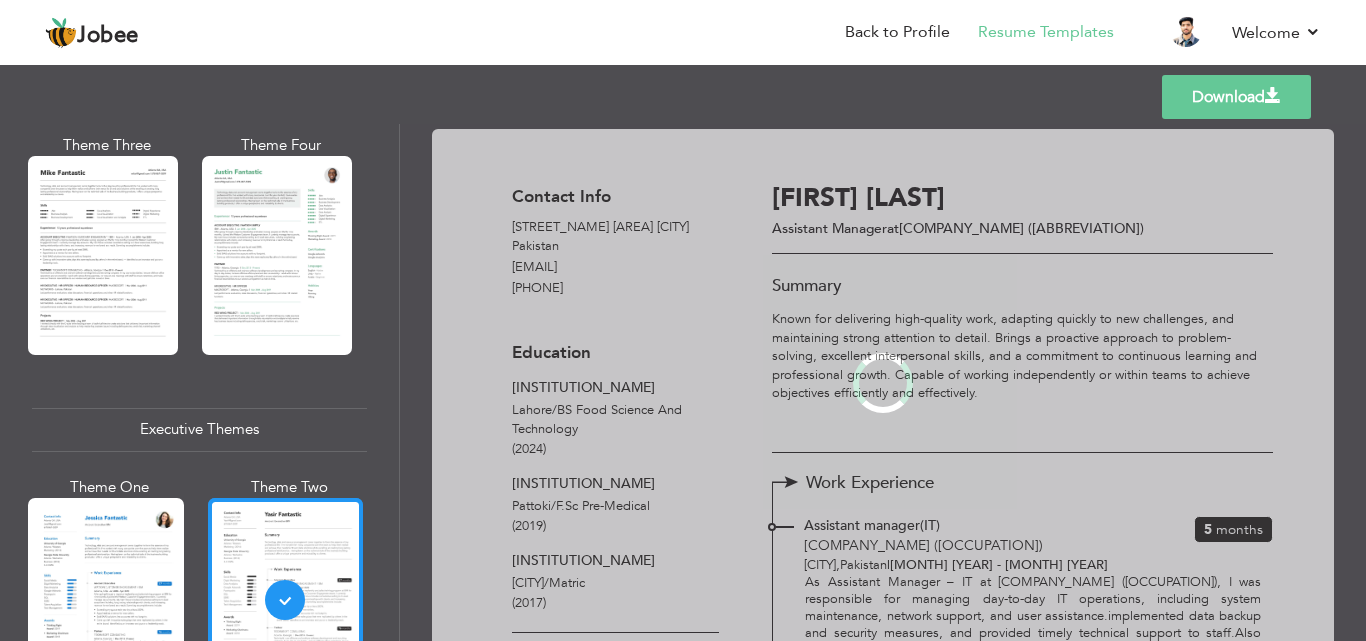 scroll, scrollTop: 1236, scrollLeft: 0, axis: vertical 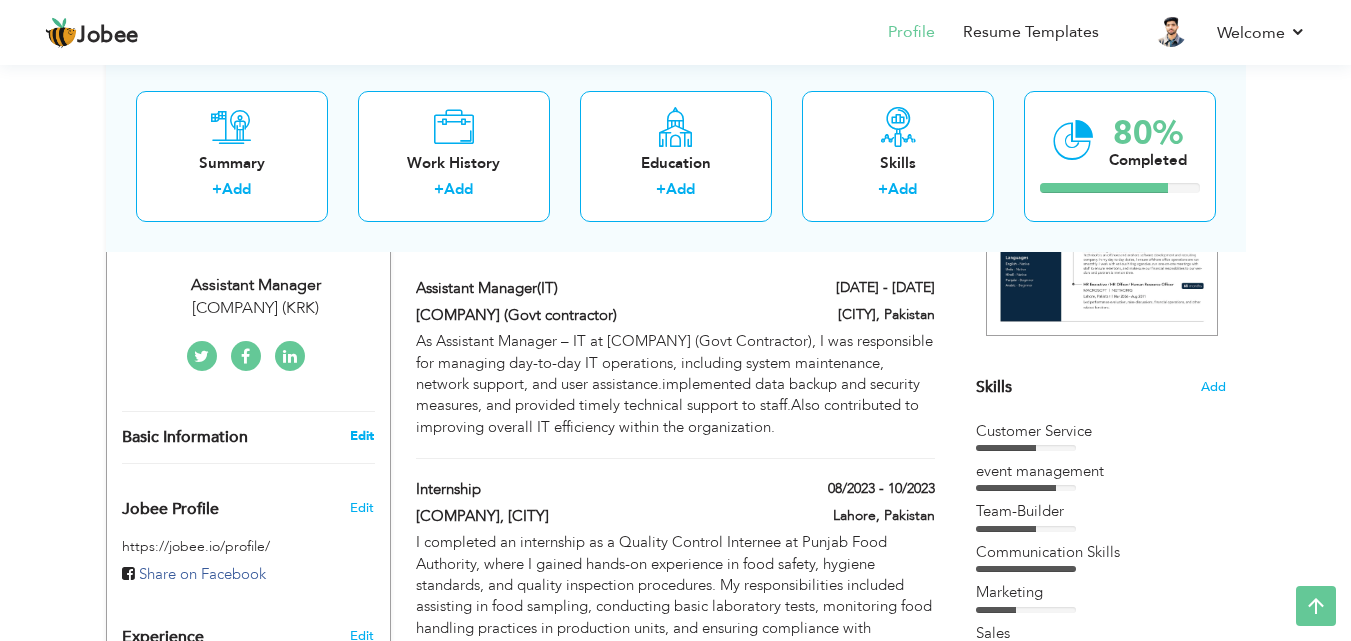 click on "Edit" at bounding box center (362, 436) 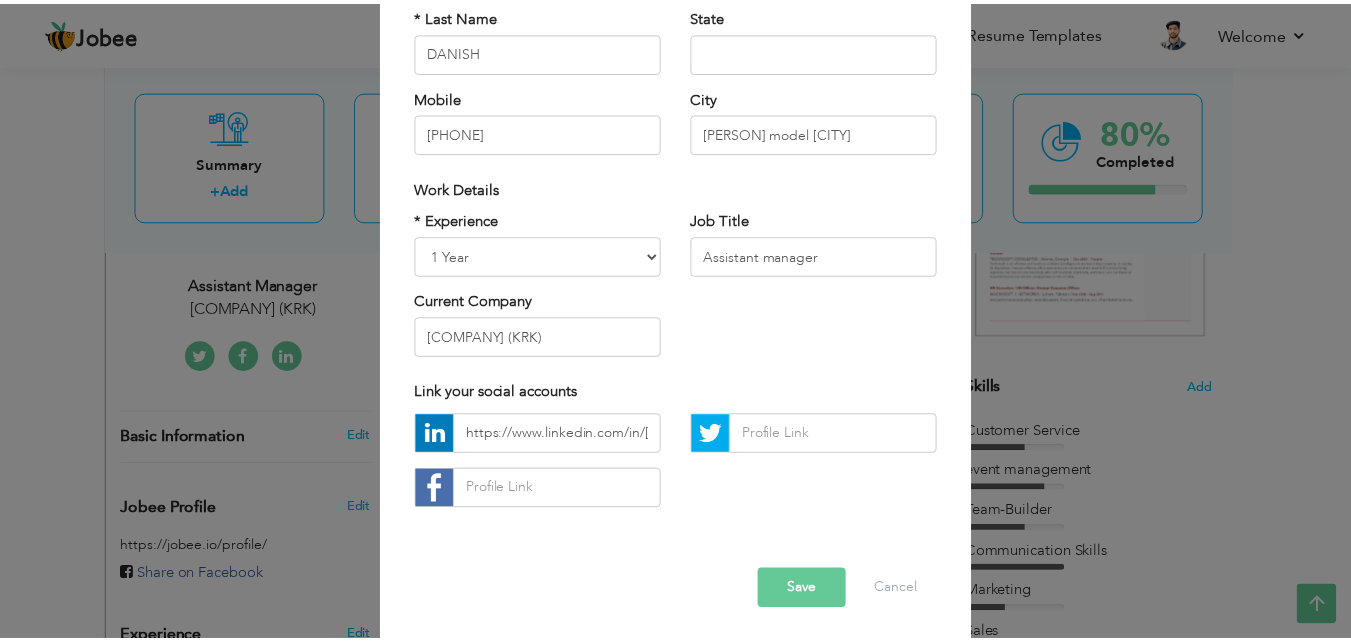scroll, scrollTop: 259, scrollLeft: 0, axis: vertical 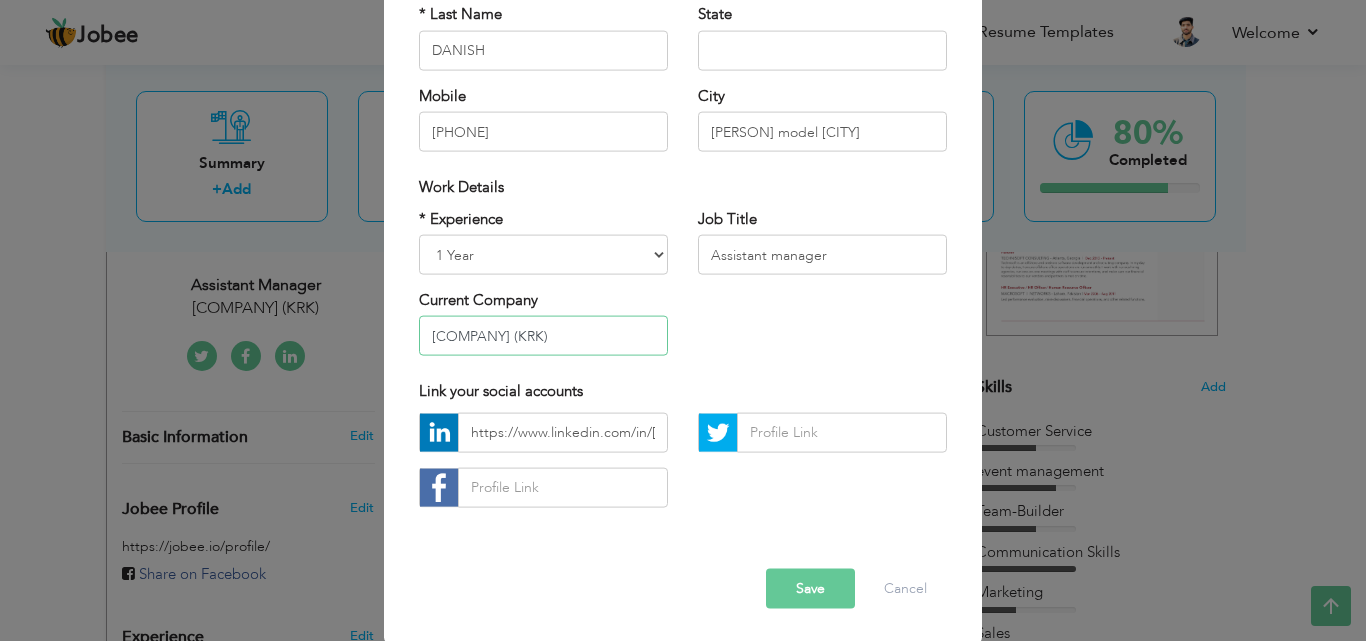 click on "Lahore Waste Management Company (KRK)" at bounding box center (543, 336) 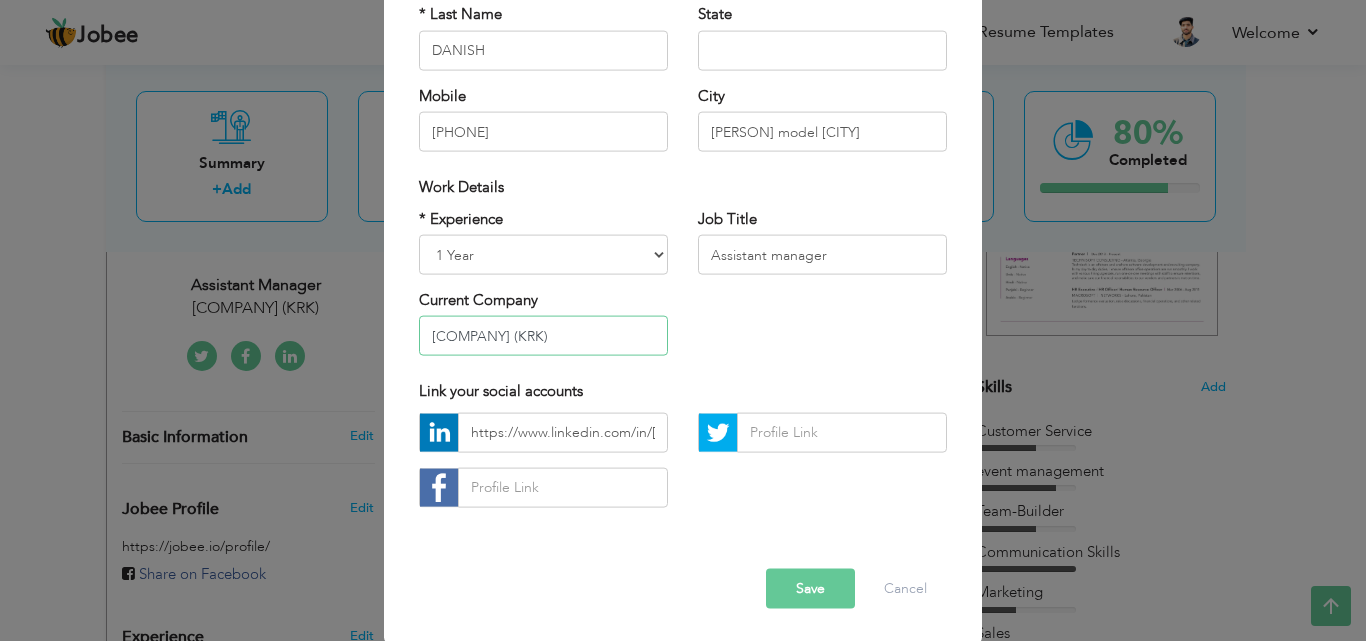 click on "Lahore Waste Management Company (KRK)" at bounding box center [543, 336] 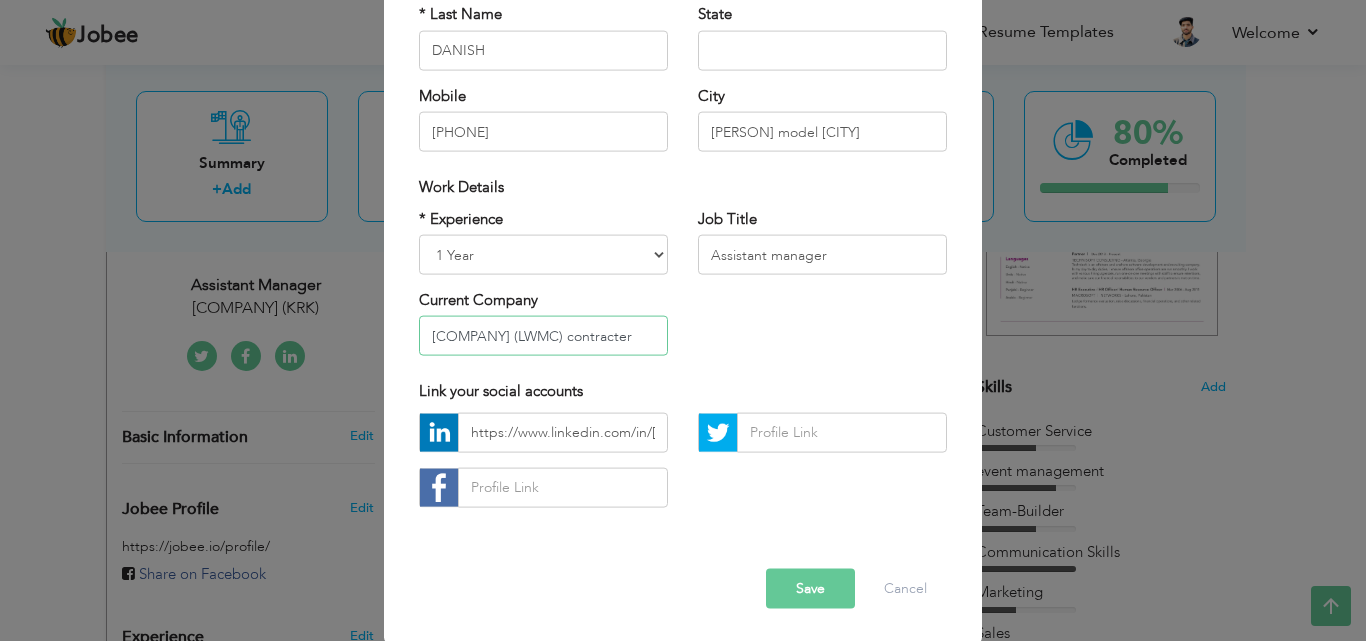 type on "Yasin Brothers (LWMC) contracter" 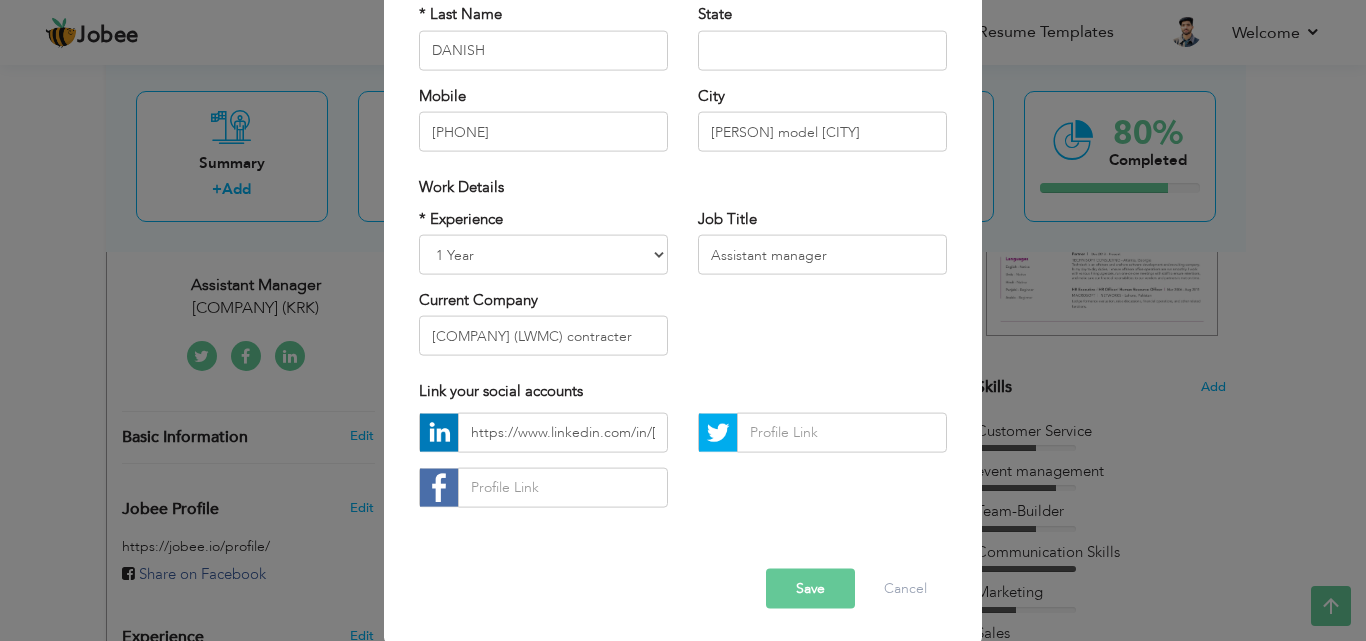 click on "https://www.linkedin.com/in/ali-danish-899b21238?utm_source=share&utm_campaign=share_via&utm_content=profile&utm_medium=ios_app" at bounding box center [543, 467] 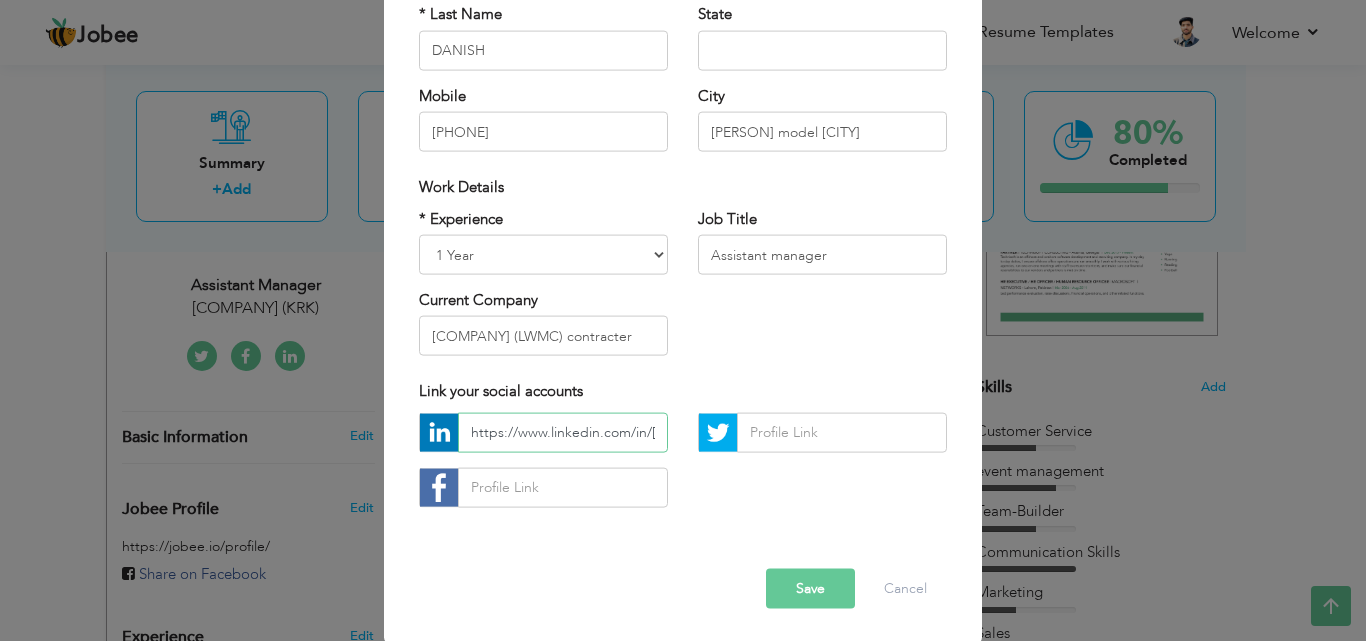 click on "https://www.linkedin.com/in/ali-danish-899b21238?utm_source=share&utm_campaign=share_via&utm_content=profile&utm_medium=ios_app" at bounding box center (563, 432) 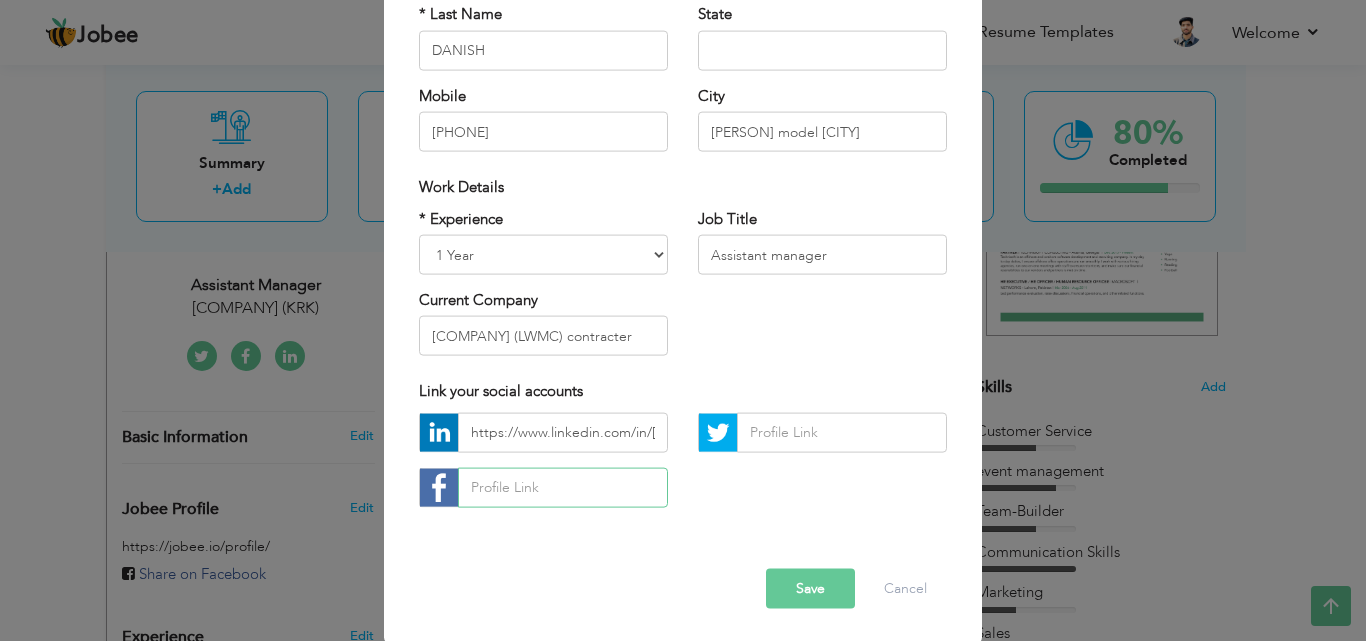 click at bounding box center (563, 487) 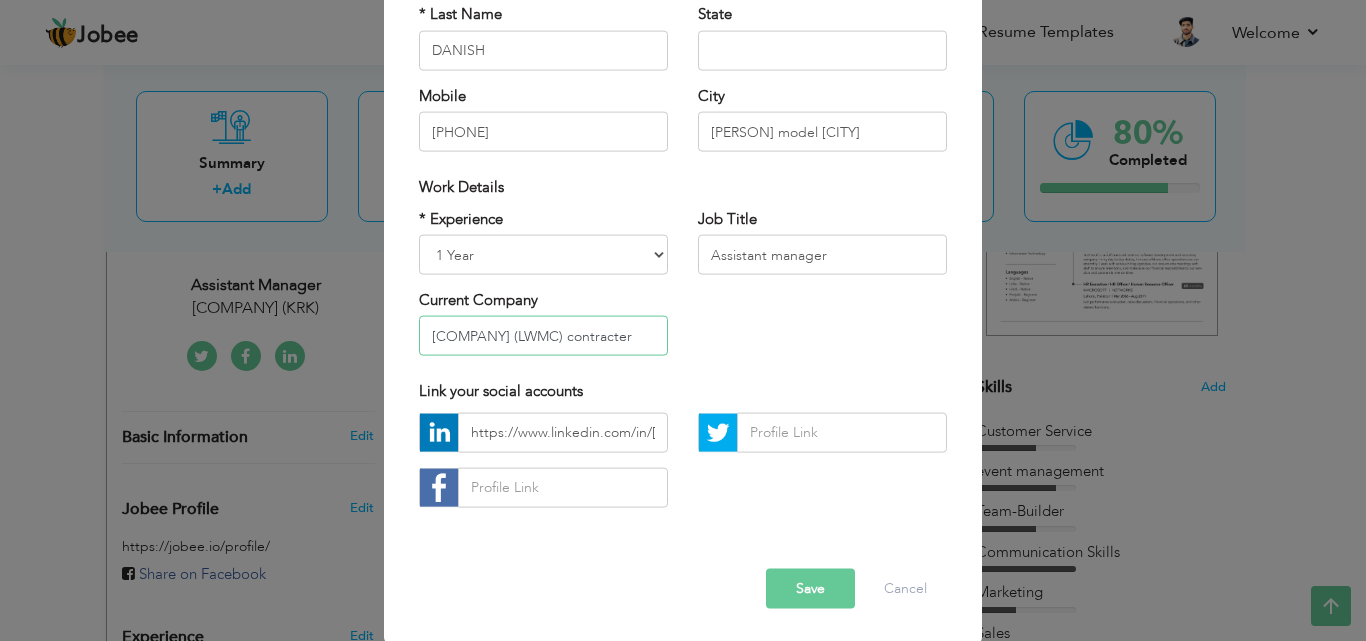 click on "Yasin Brothers (LWMC) contracter" at bounding box center [543, 336] 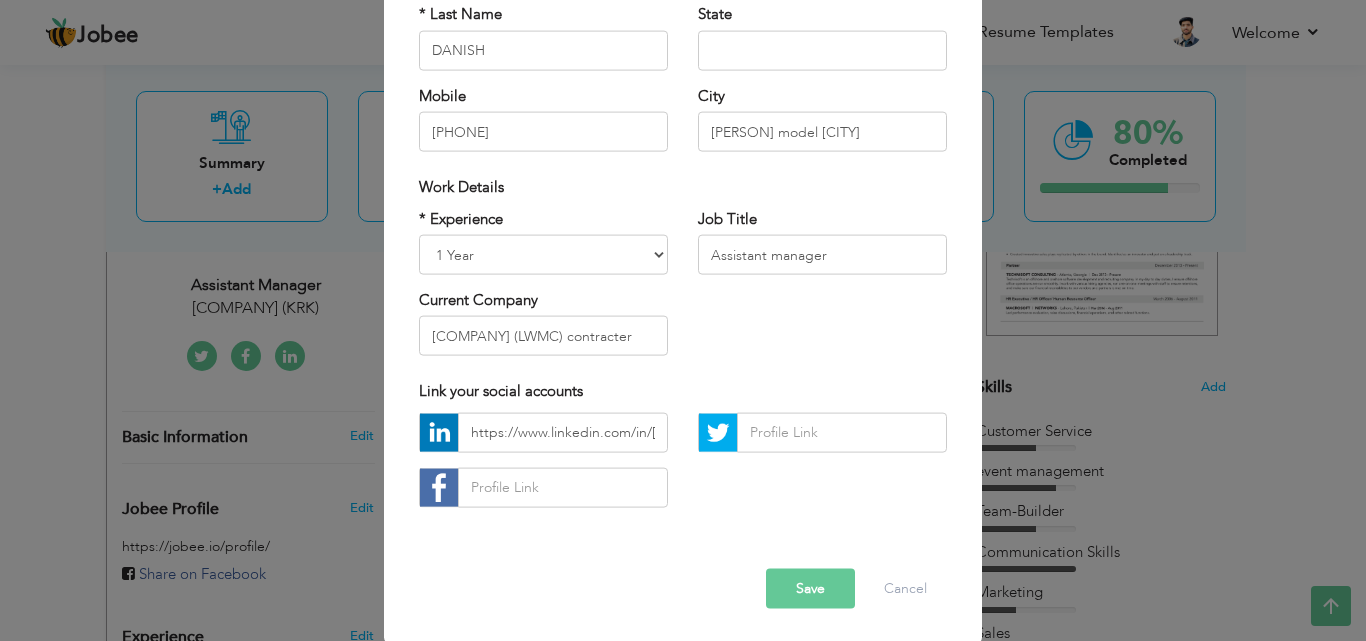 click on "Save" at bounding box center (810, 588) 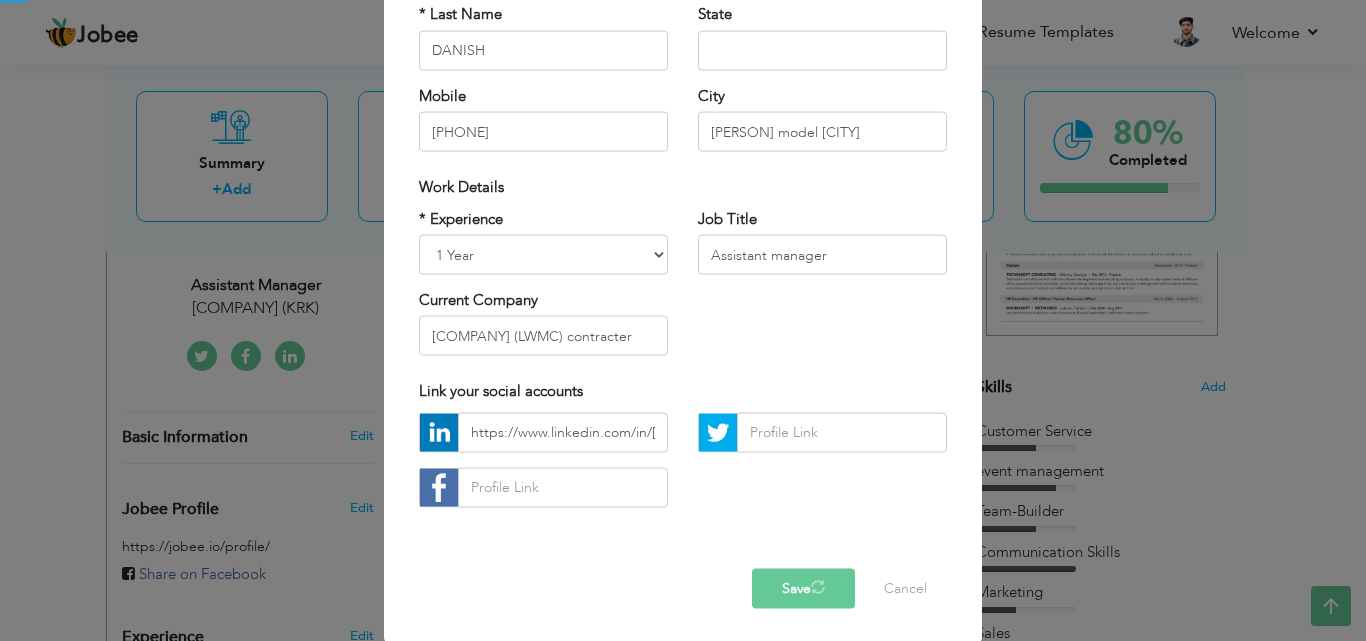click on "Save" at bounding box center [803, 588] 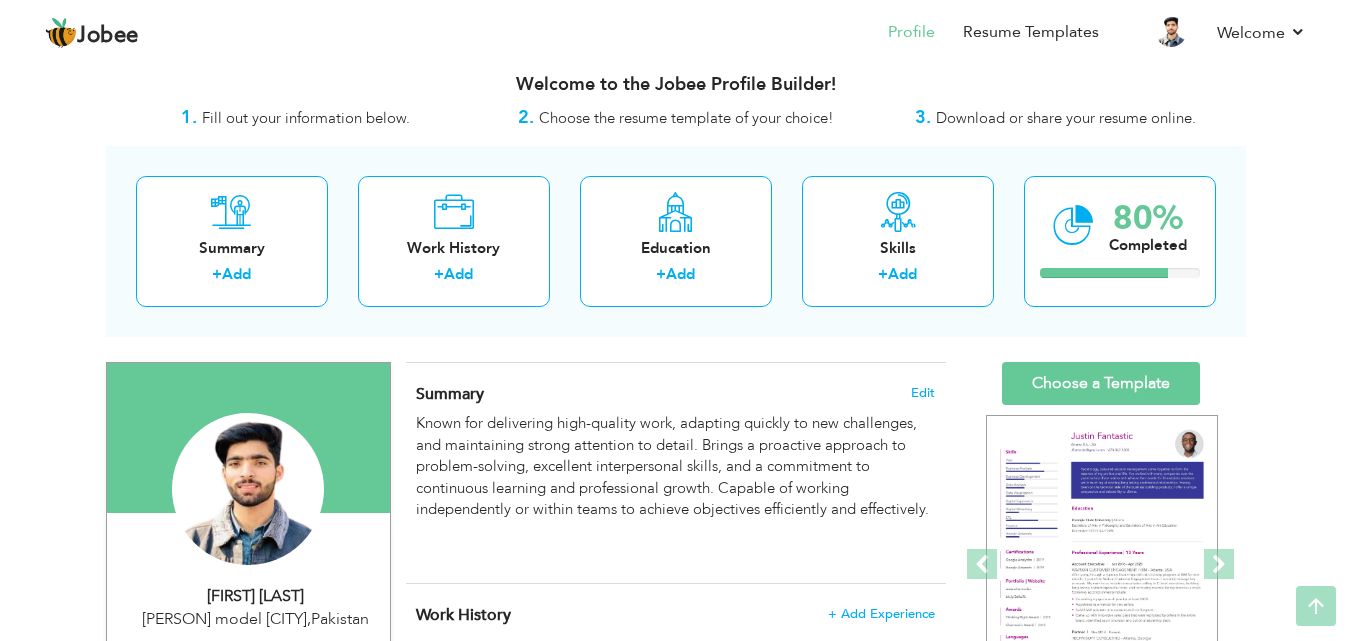 scroll, scrollTop: 0, scrollLeft: 0, axis: both 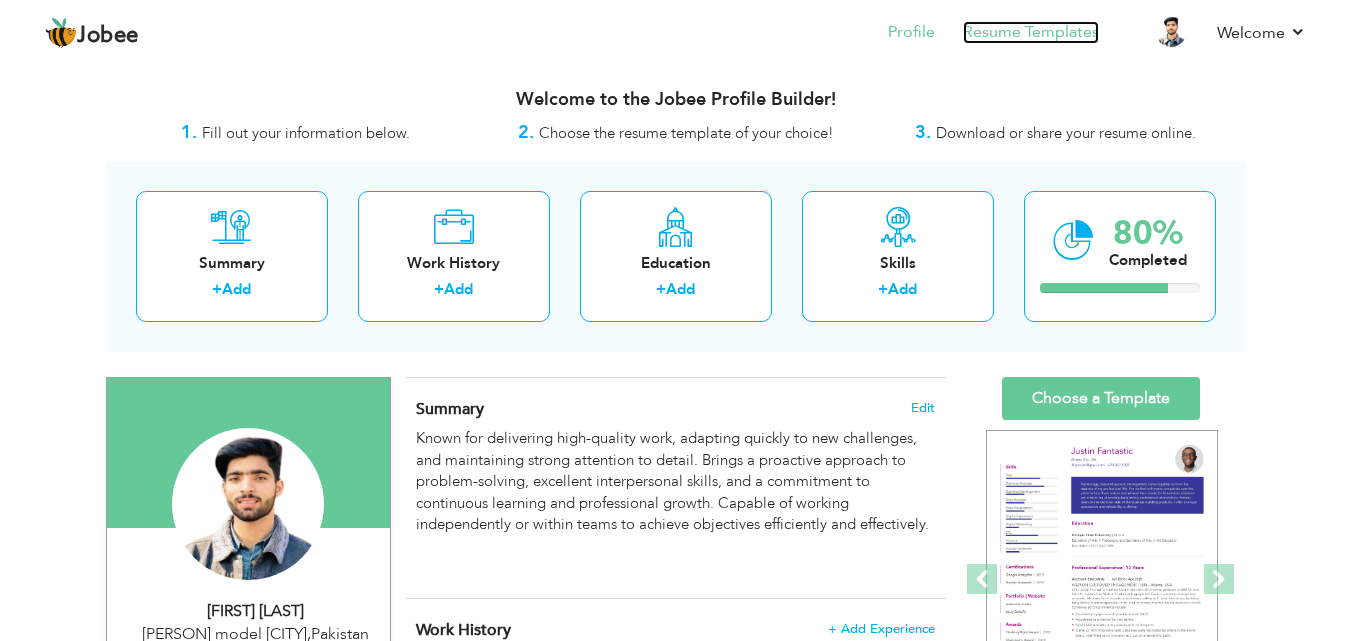 click on "Resume Templates" at bounding box center [1031, 32] 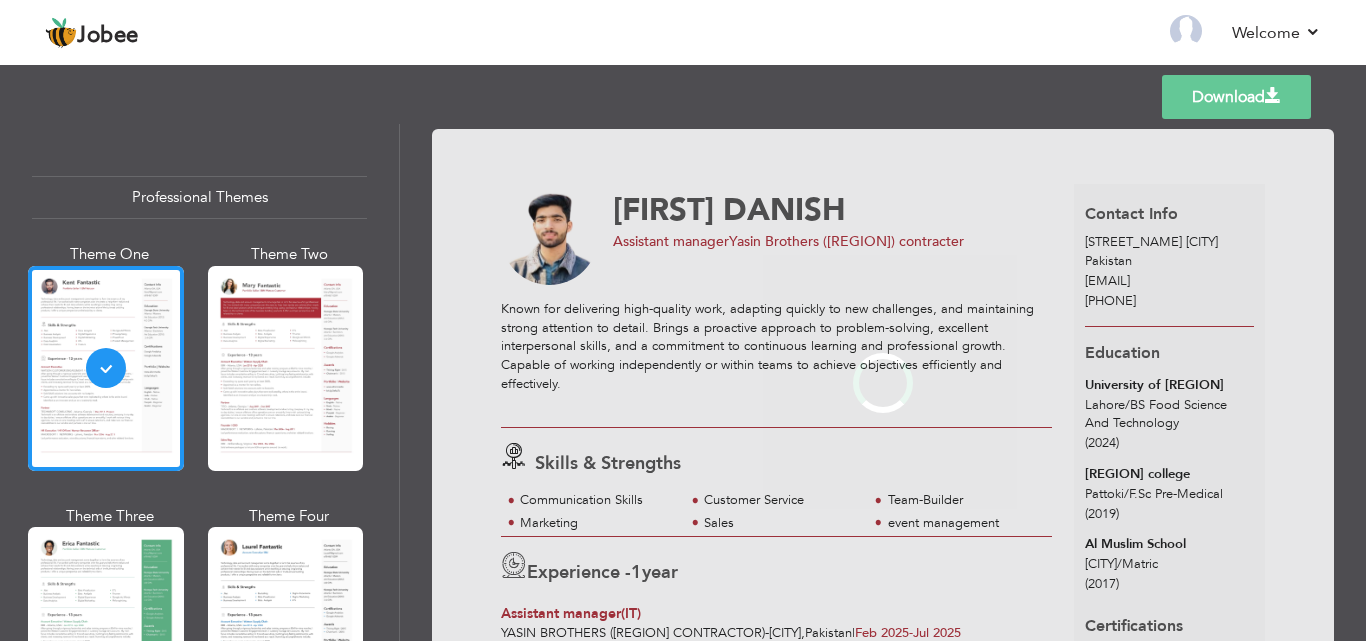 scroll, scrollTop: 0, scrollLeft: 0, axis: both 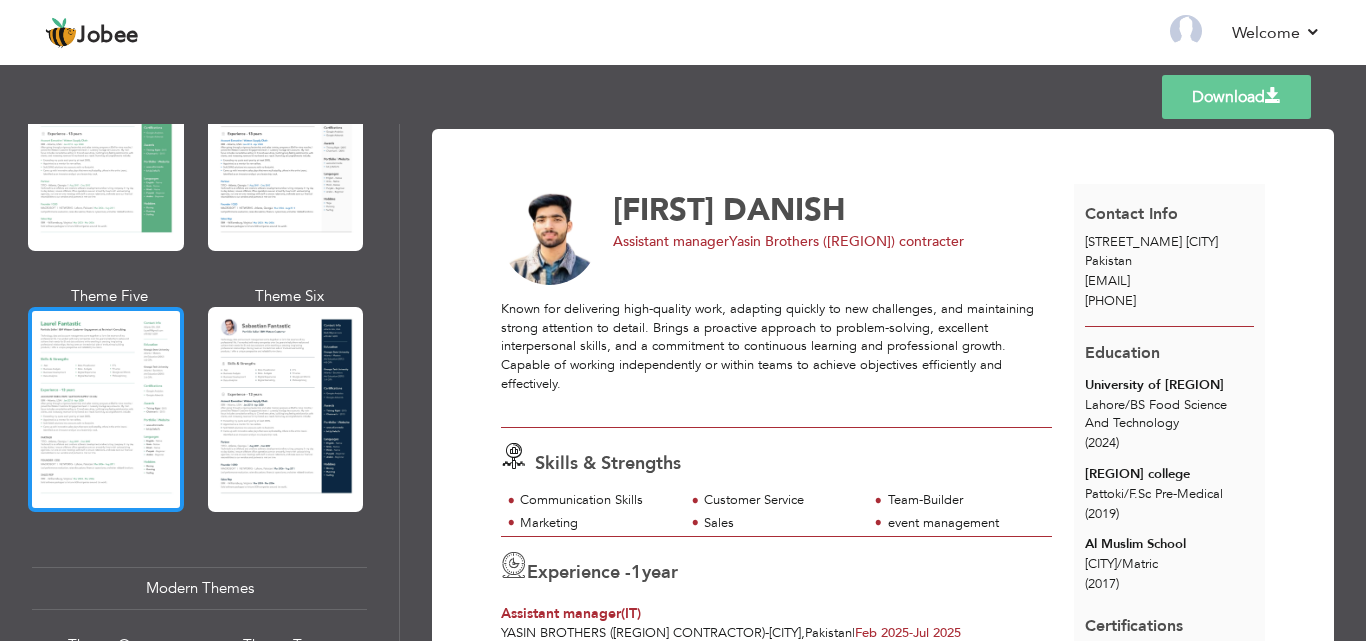 click at bounding box center [106, 409] 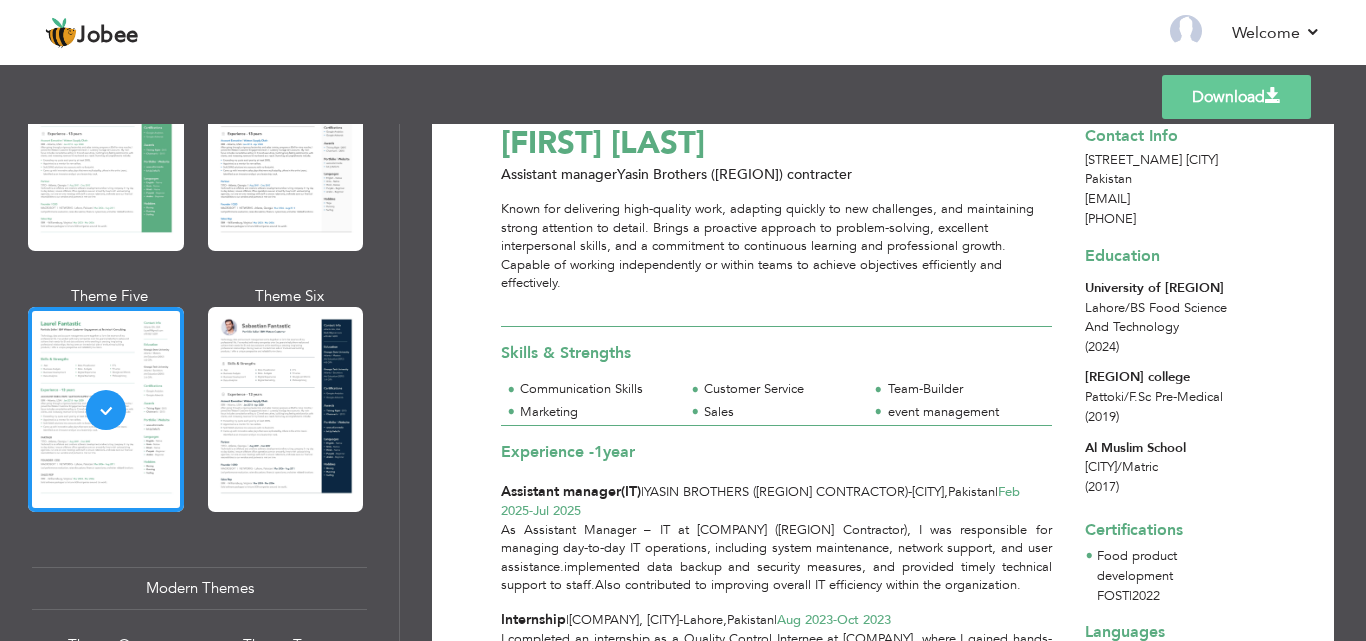 scroll, scrollTop: 0, scrollLeft: 0, axis: both 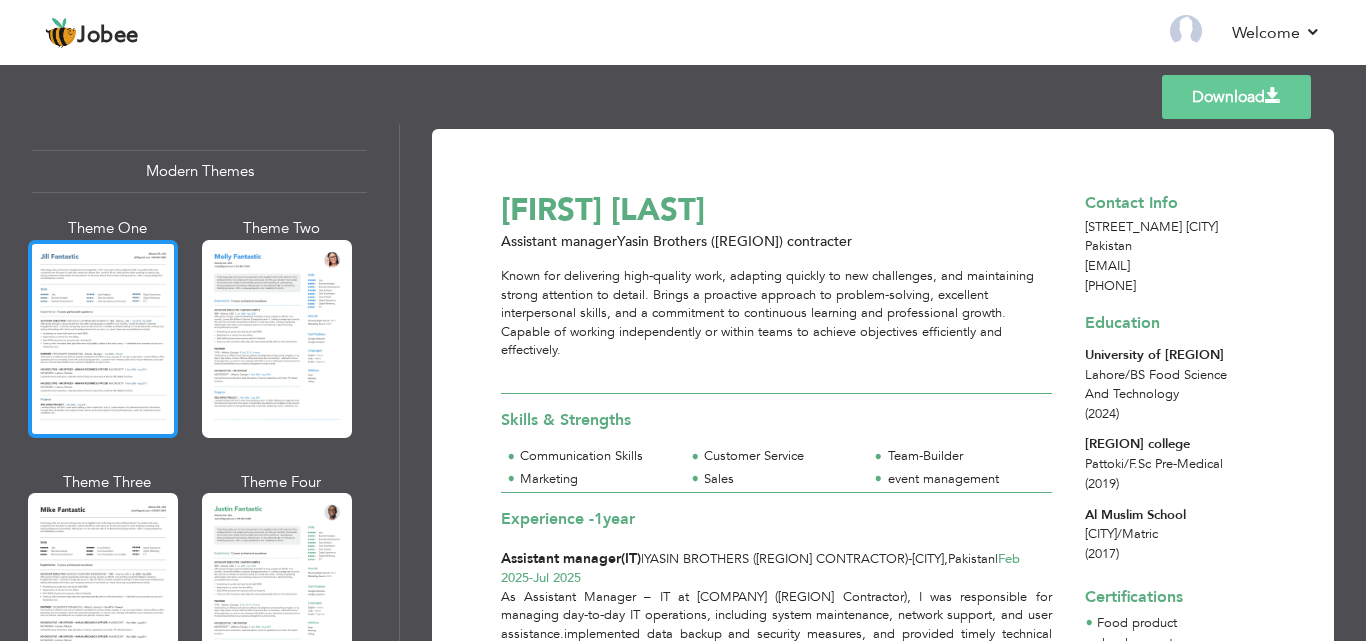 click at bounding box center (103, 339) 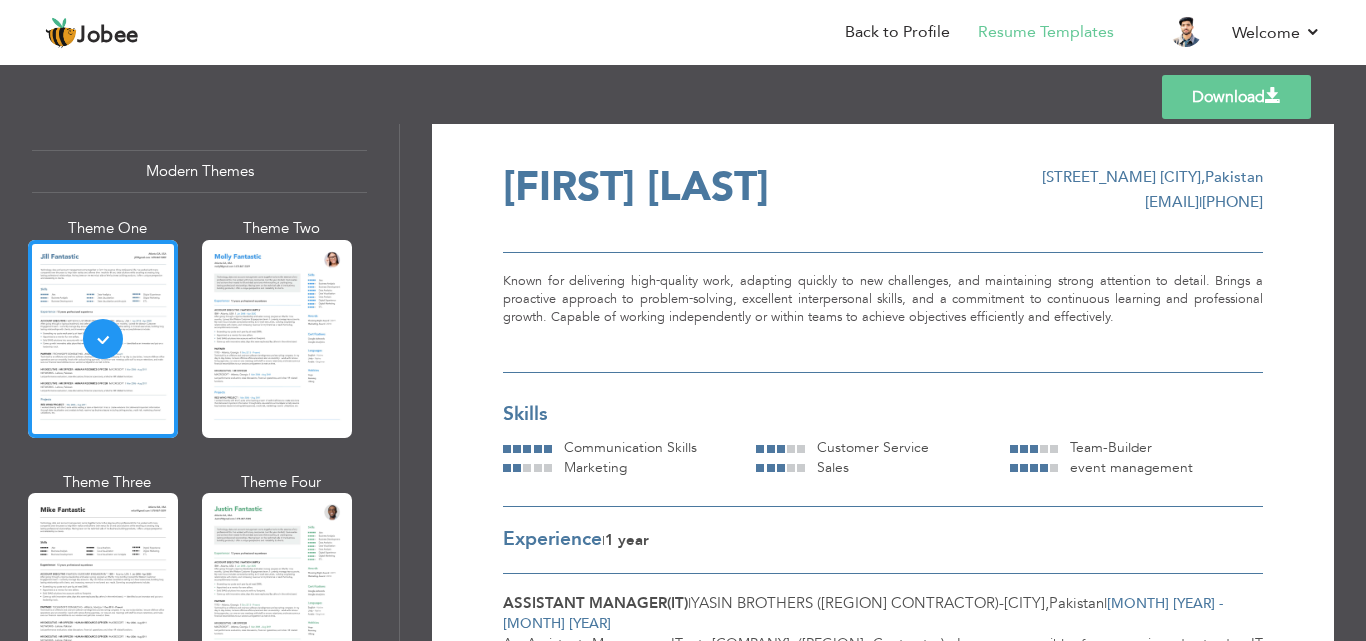 scroll, scrollTop: 0, scrollLeft: 0, axis: both 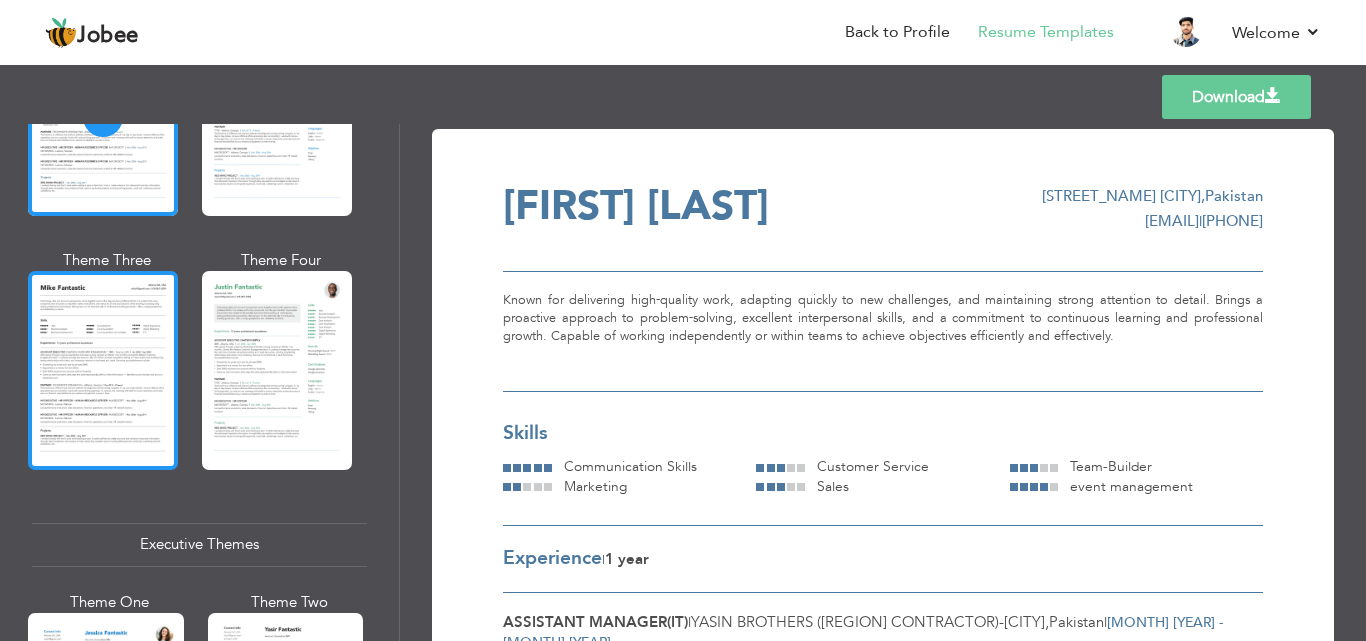 click at bounding box center [103, 370] 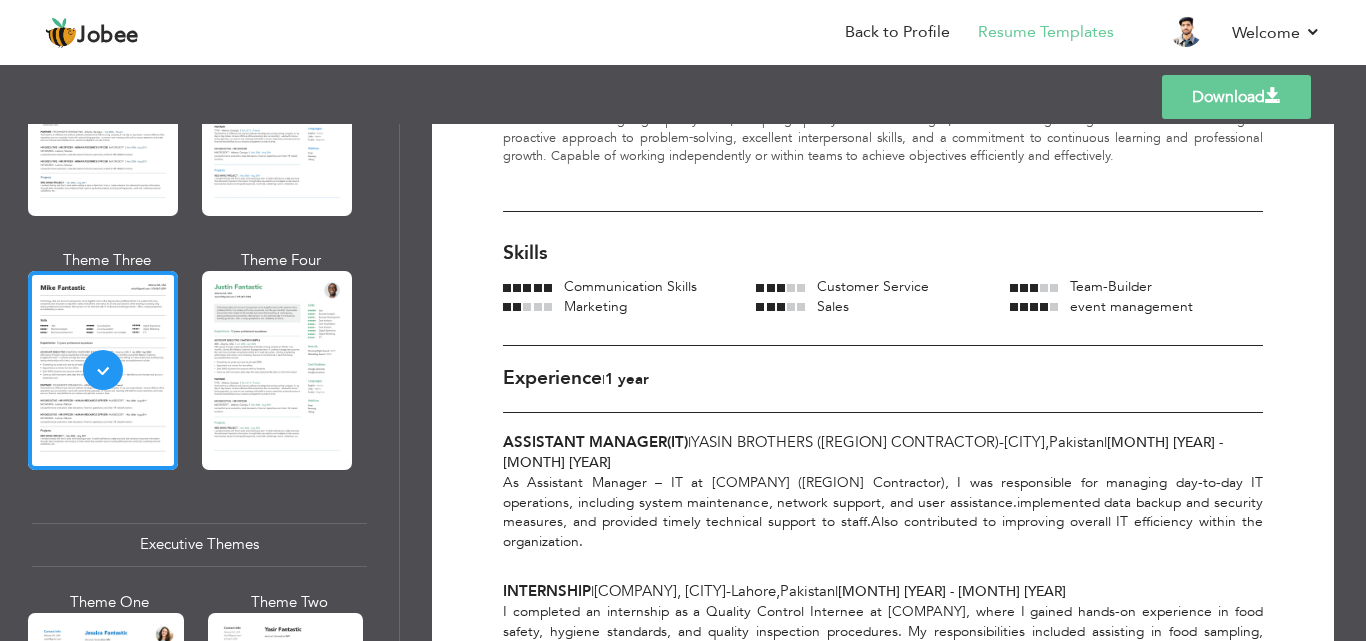 scroll, scrollTop: 0, scrollLeft: 0, axis: both 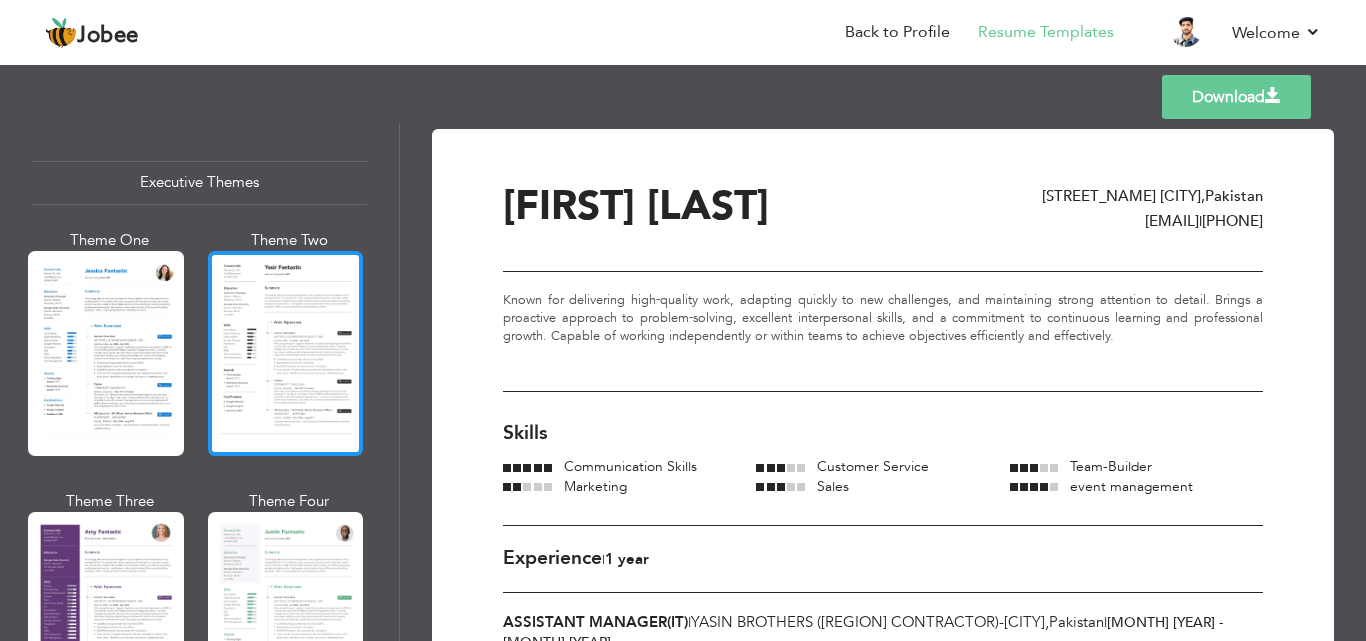 click at bounding box center [286, 353] 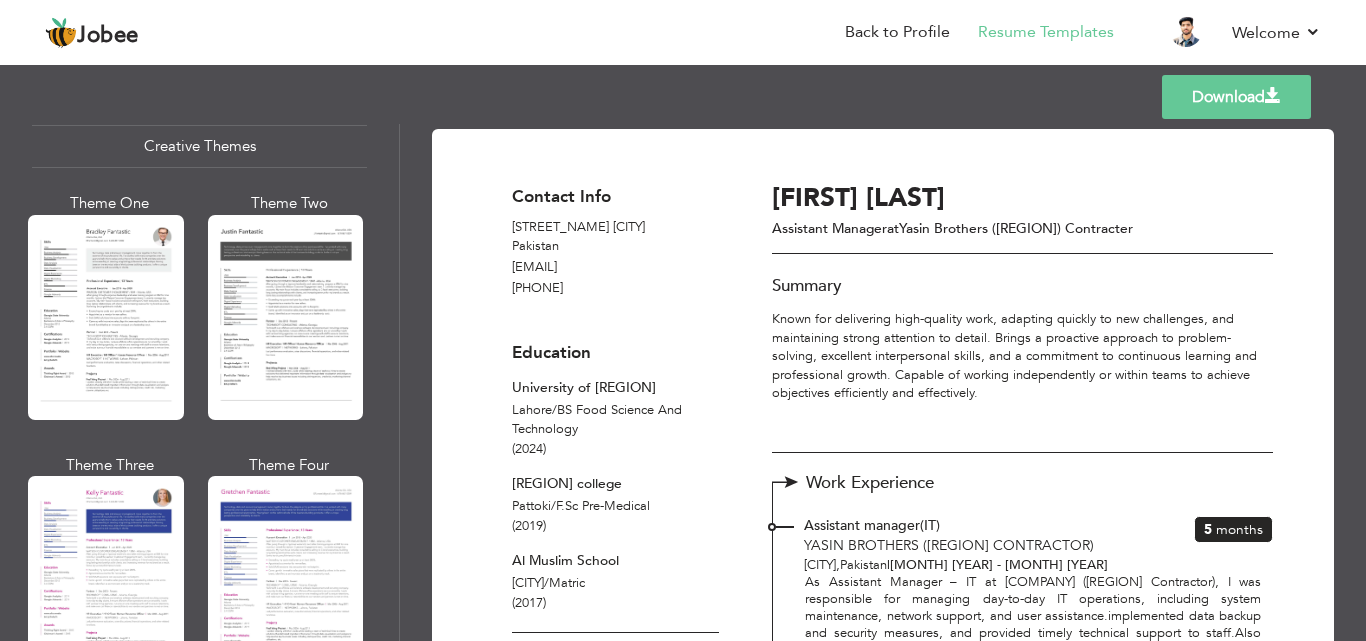scroll, scrollTop: 2392, scrollLeft: 0, axis: vertical 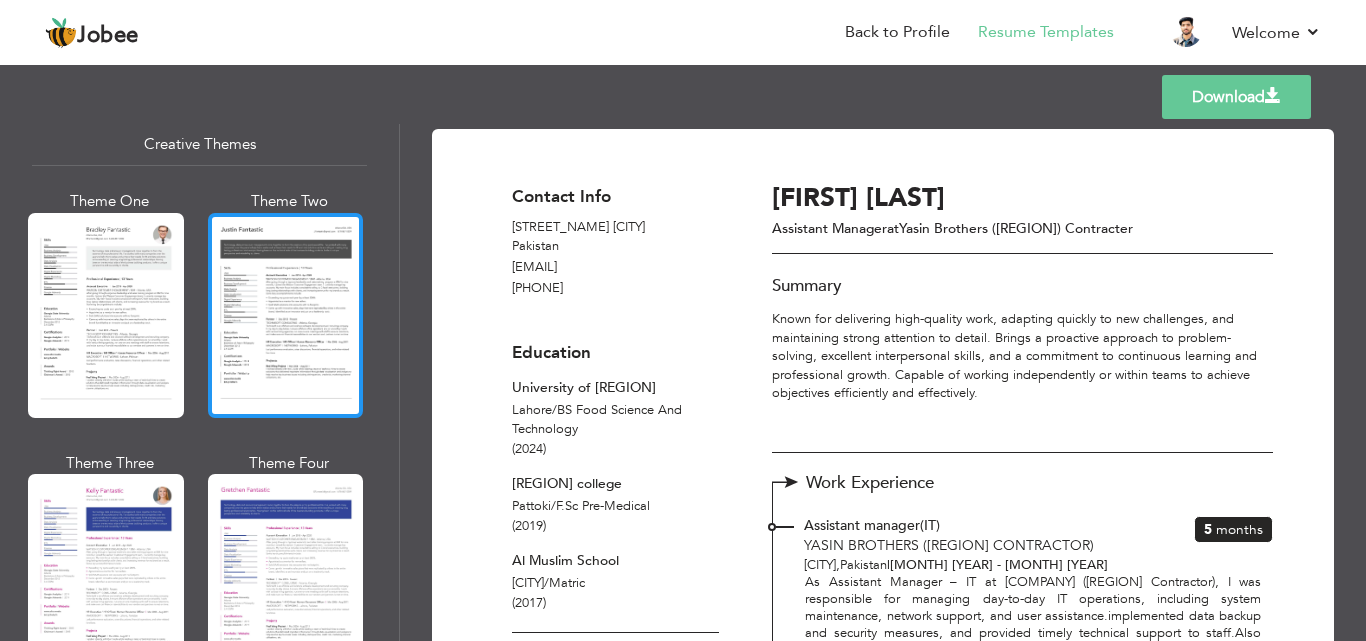 click at bounding box center [286, 315] 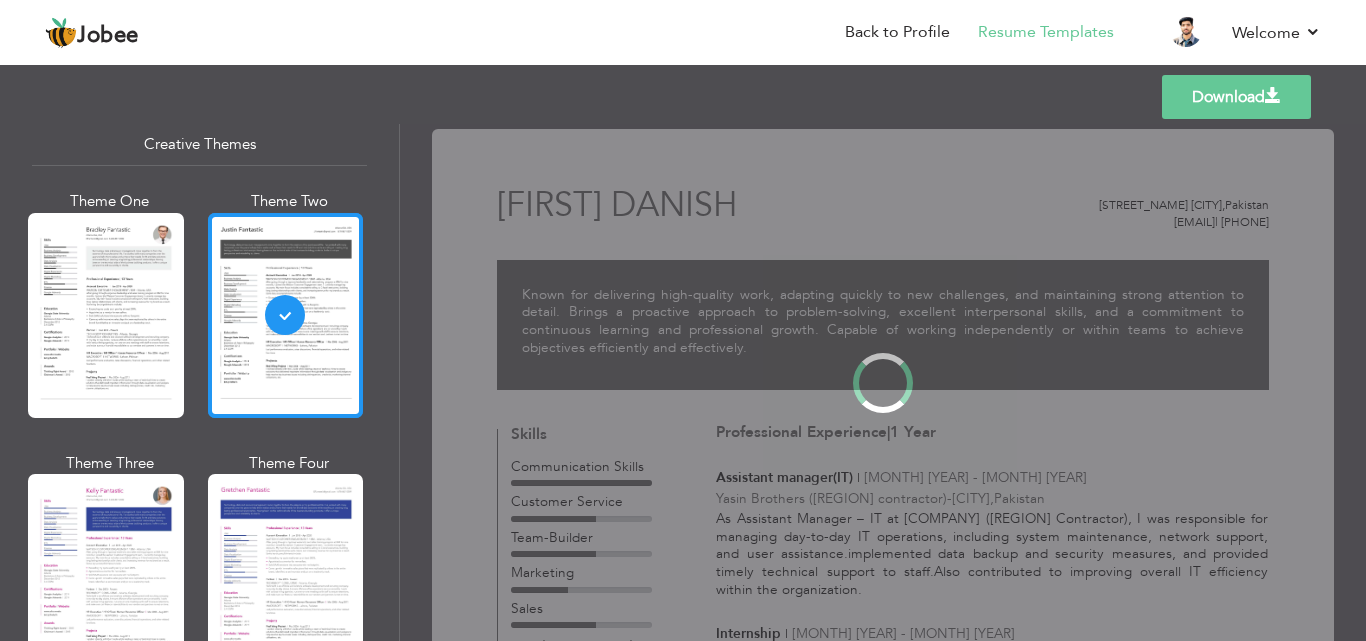 scroll, scrollTop: 2390, scrollLeft: 0, axis: vertical 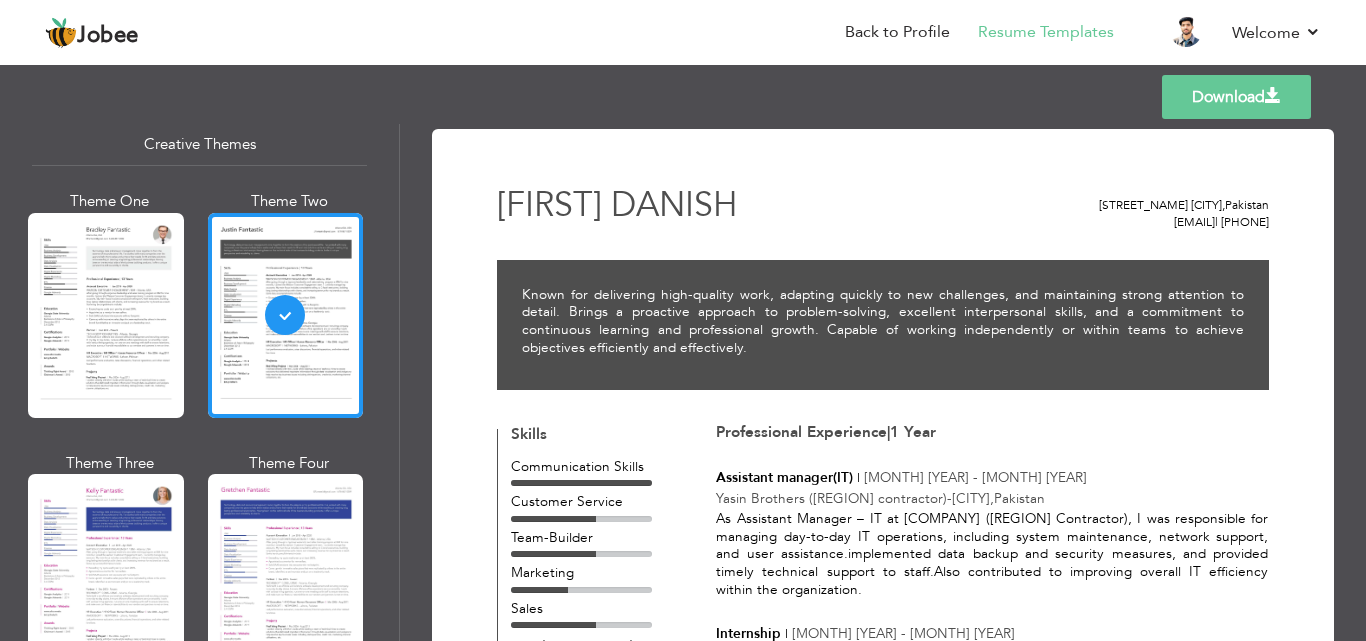 click on "Download" at bounding box center [1236, 97] 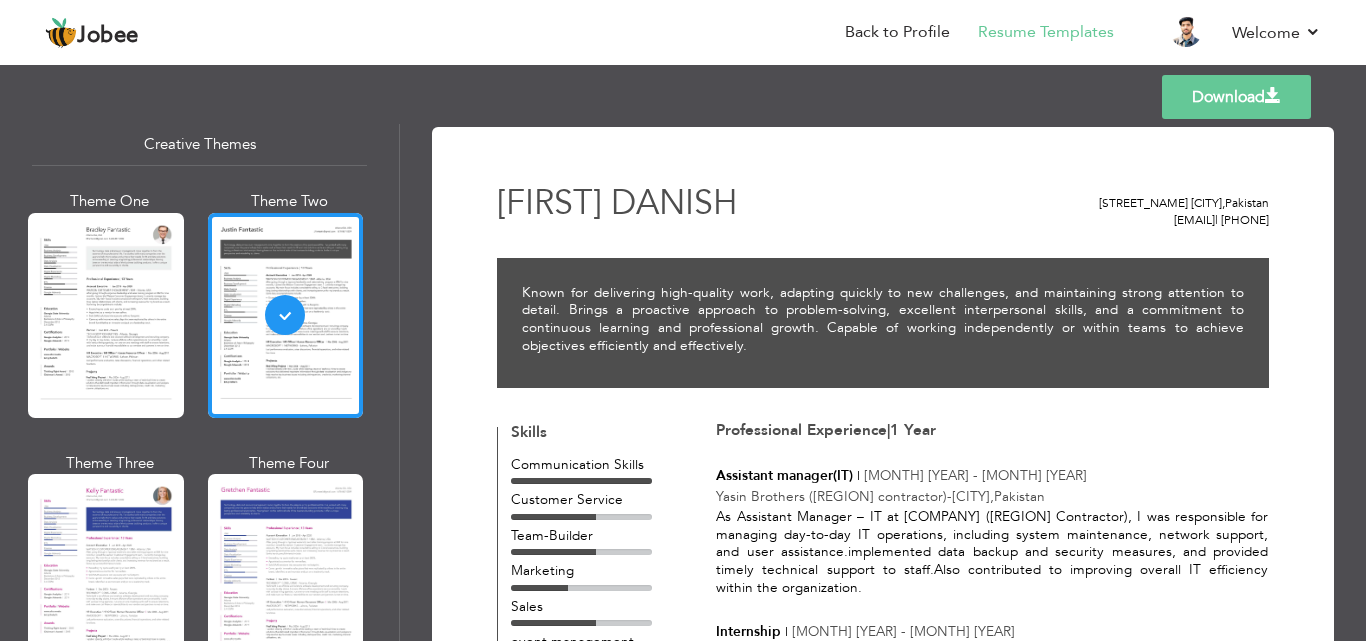 scroll, scrollTop: 0, scrollLeft: 0, axis: both 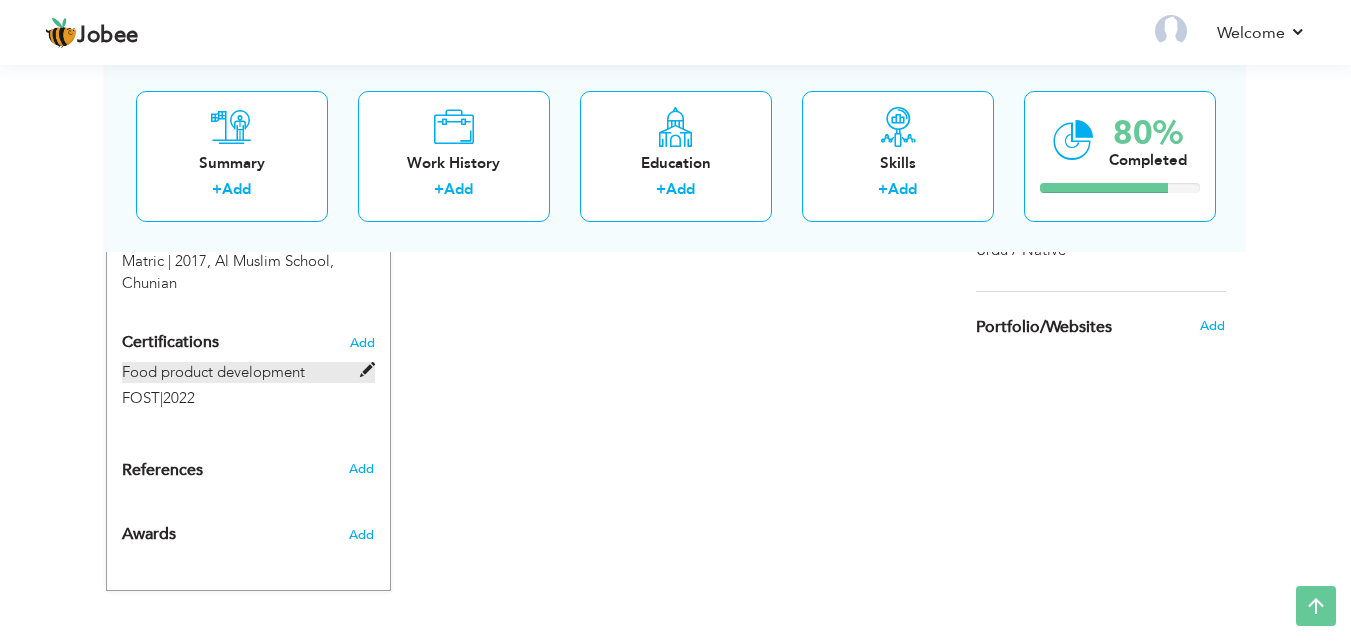 click at bounding box center [367, 370] 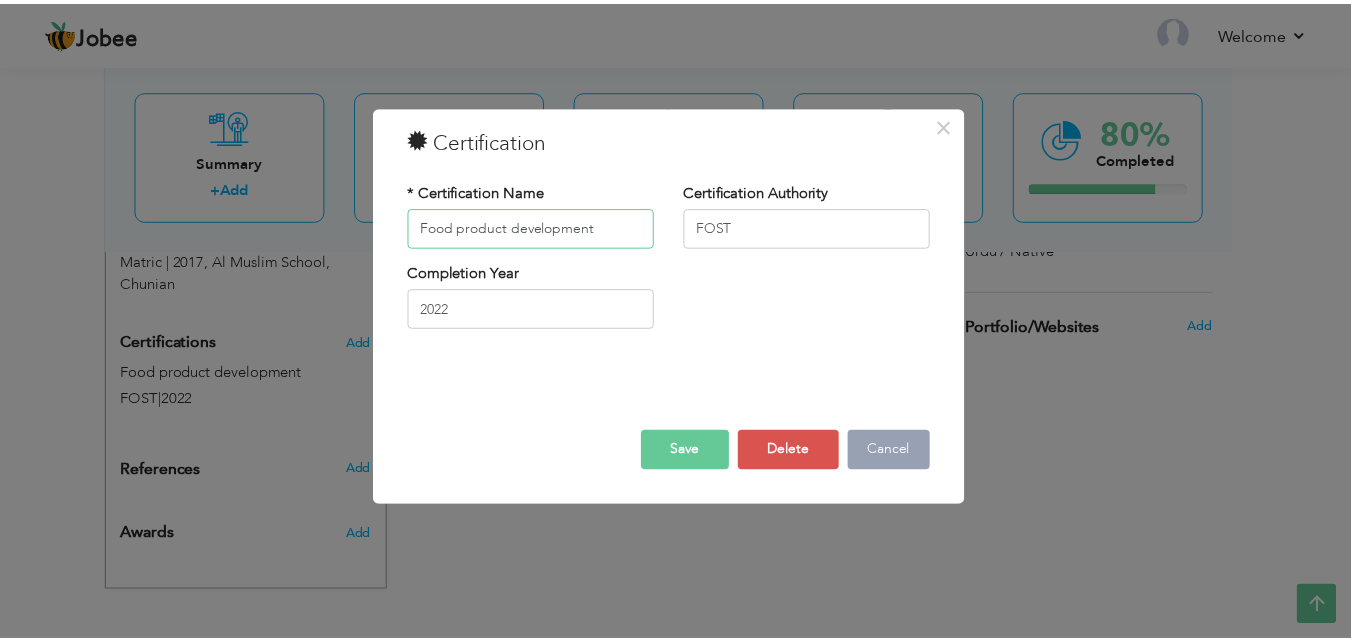 scroll, scrollTop: 1078, scrollLeft: 0, axis: vertical 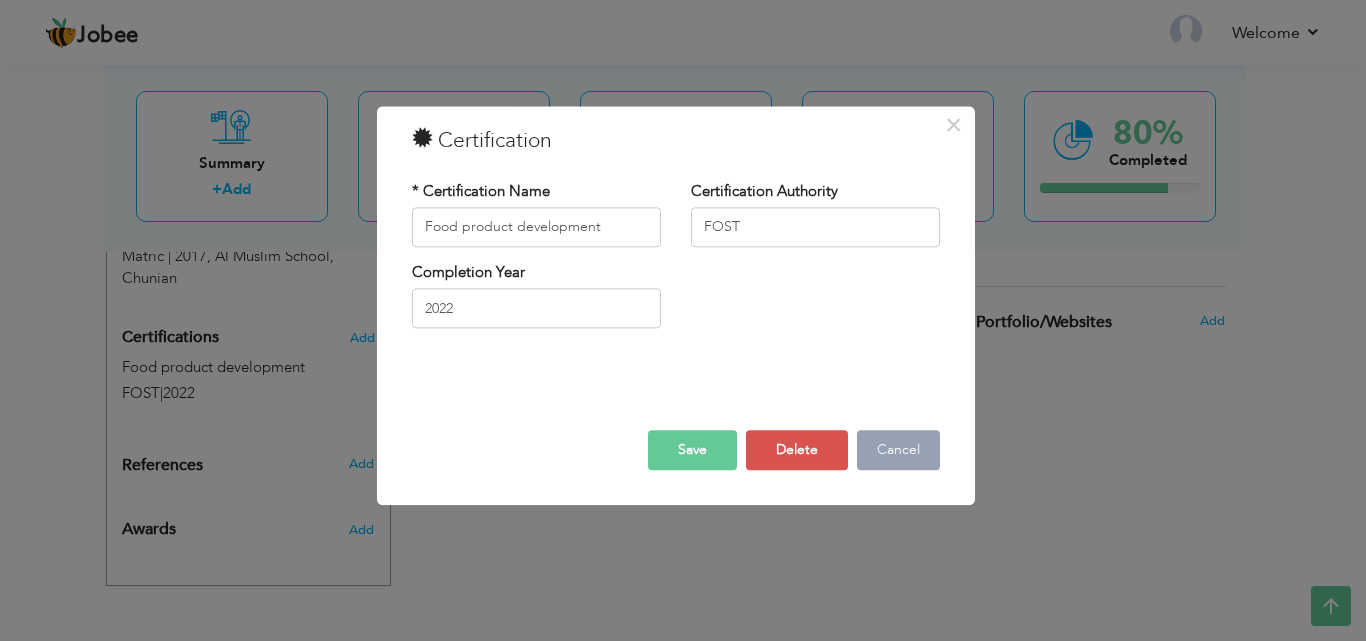 click on "Cancel" at bounding box center (898, 450) 